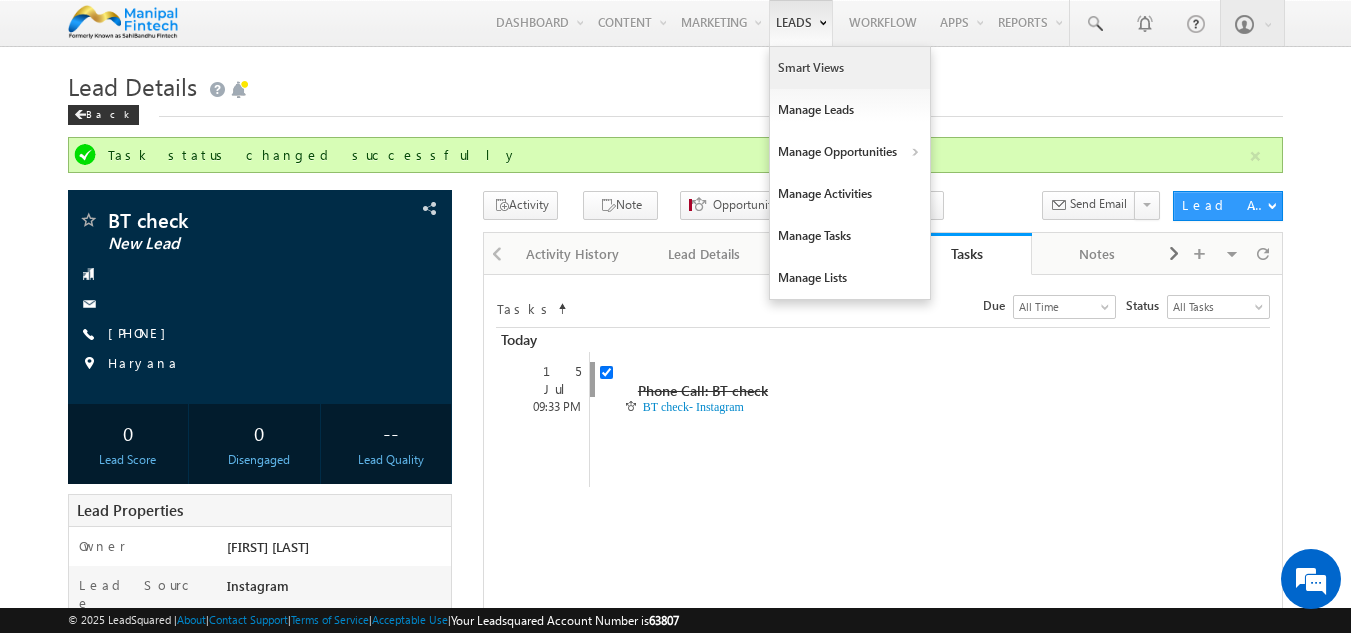 scroll, scrollTop: 0, scrollLeft: 0, axis: both 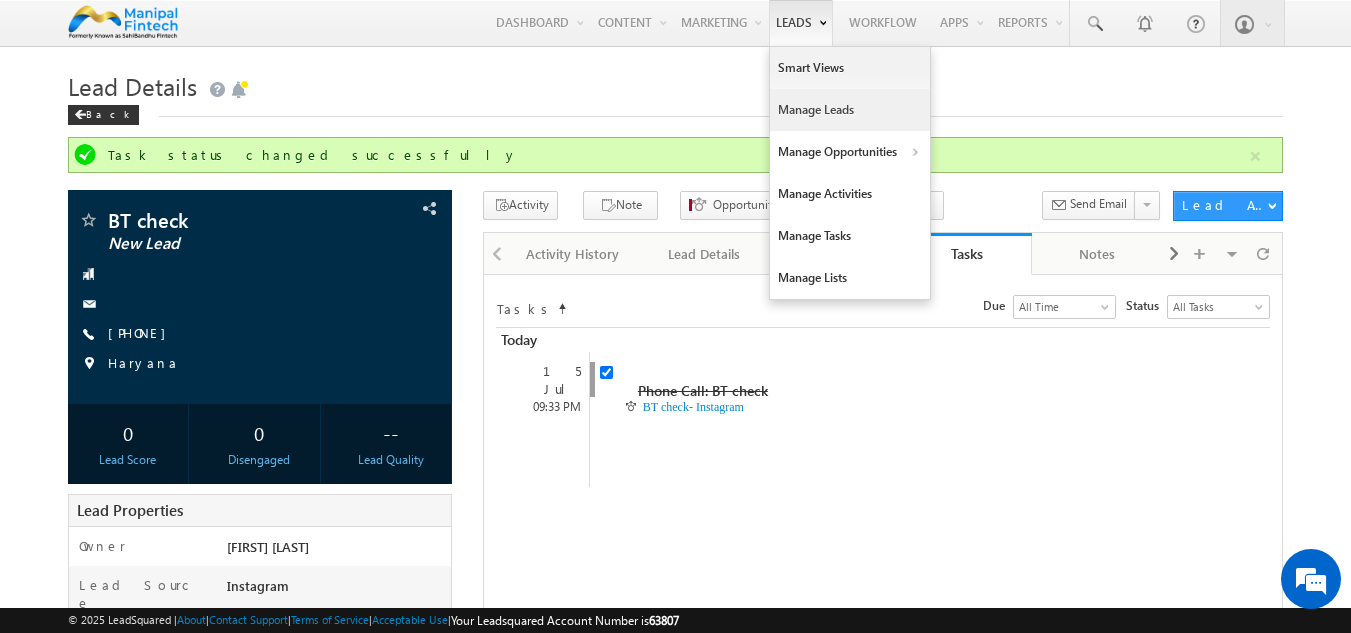 click on "Manage Leads" at bounding box center (850, 110) 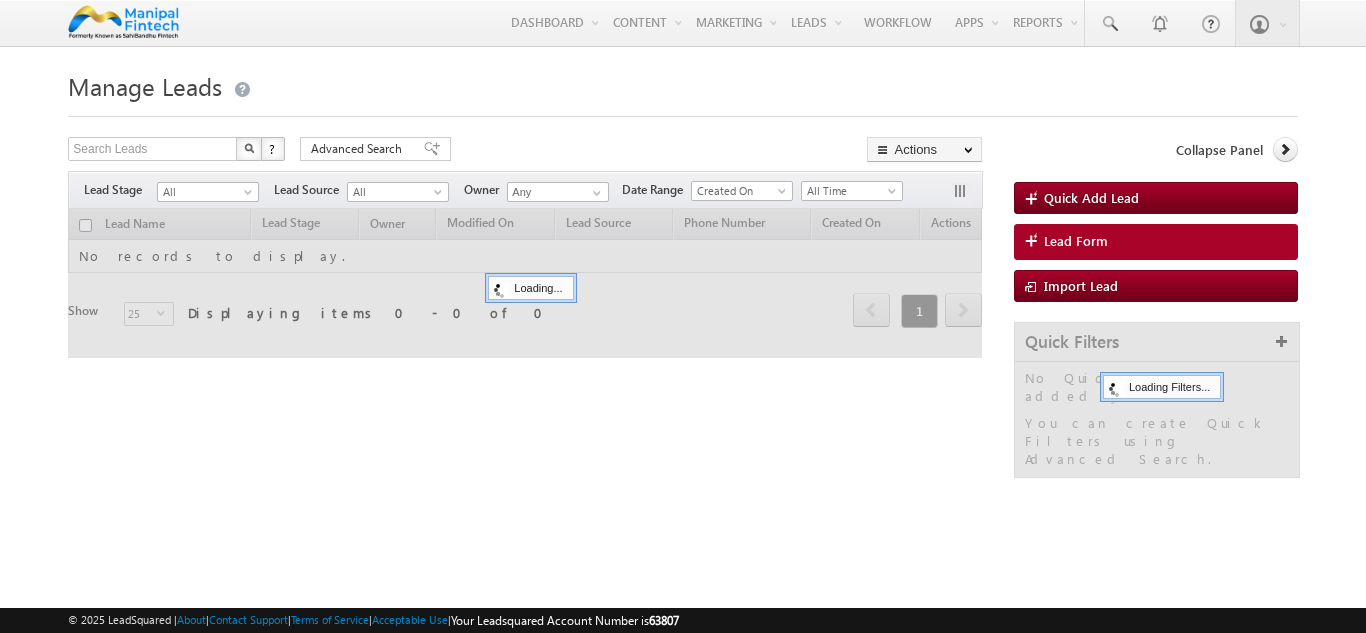 scroll, scrollTop: 0, scrollLeft: 0, axis: both 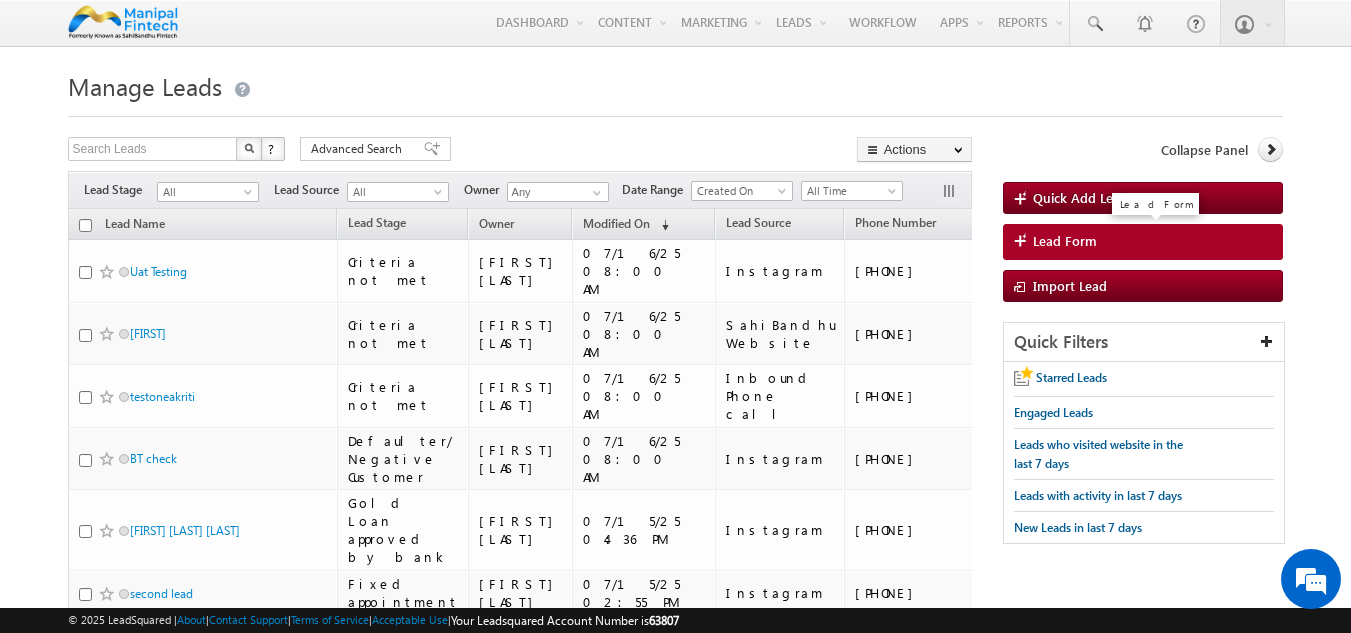 click on "Lead Form" at bounding box center [1143, 242] 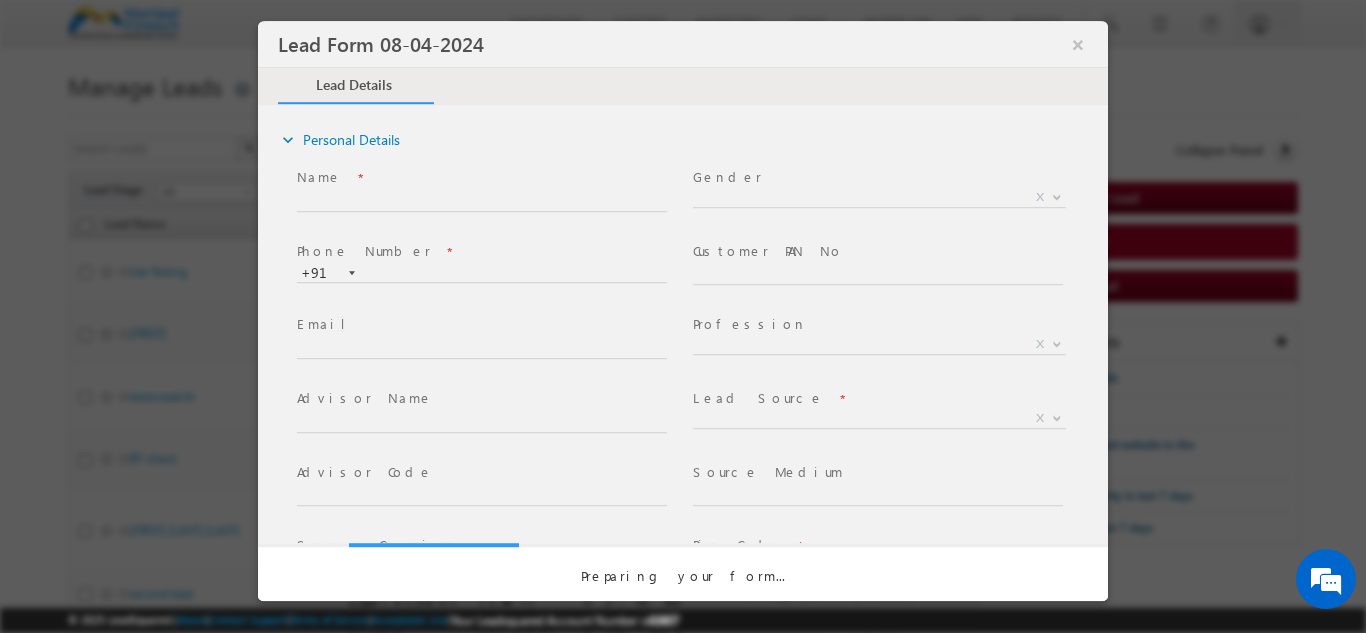select on "Open" 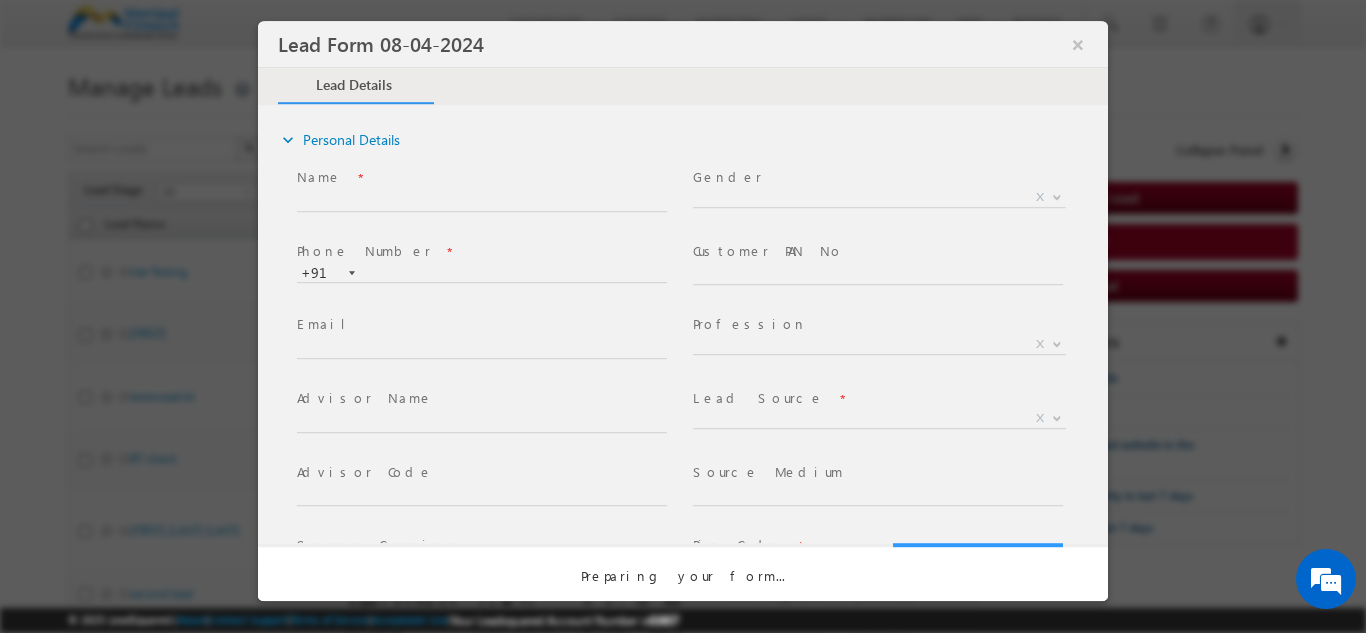 scroll, scrollTop: 0, scrollLeft: 0, axis: both 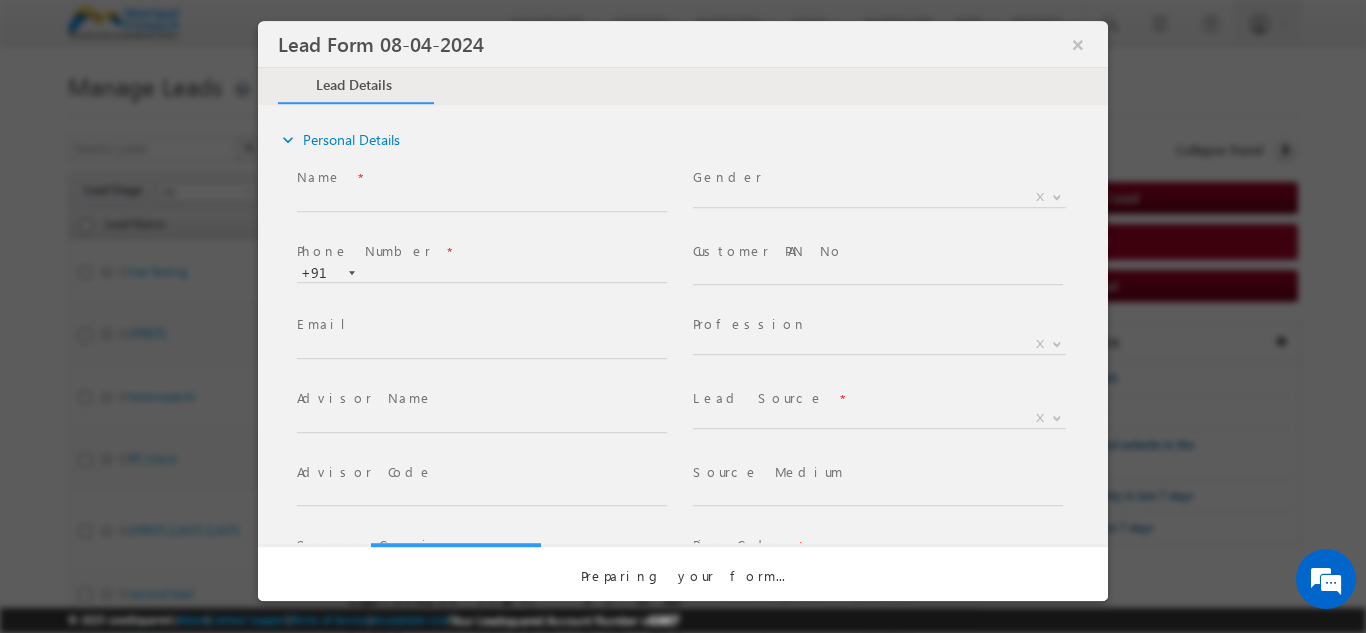 select on "Prospecting" 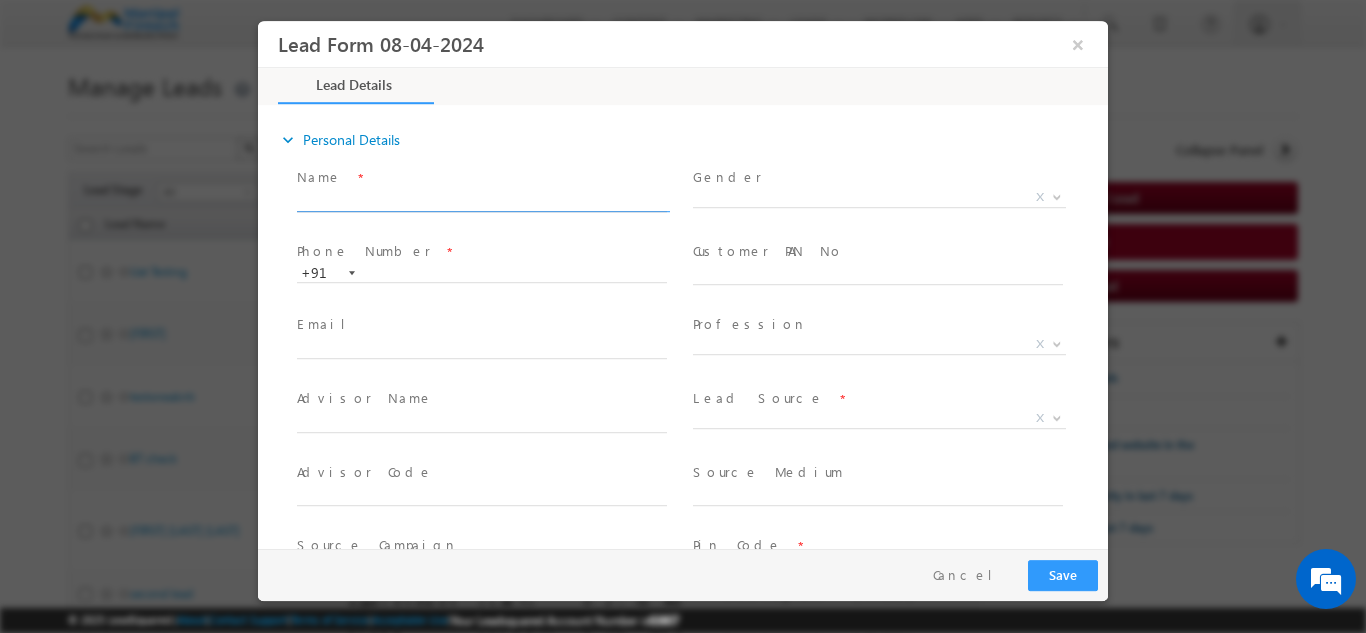click at bounding box center (482, 201) 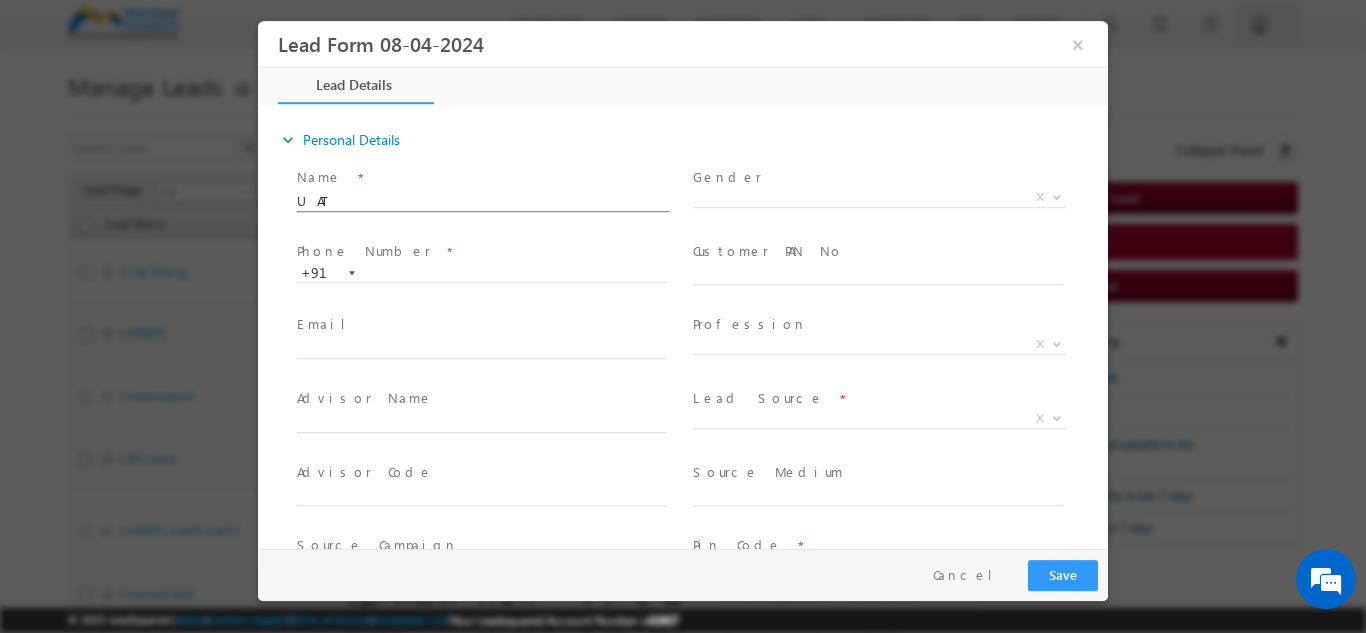 scroll, scrollTop: 0, scrollLeft: 0, axis: both 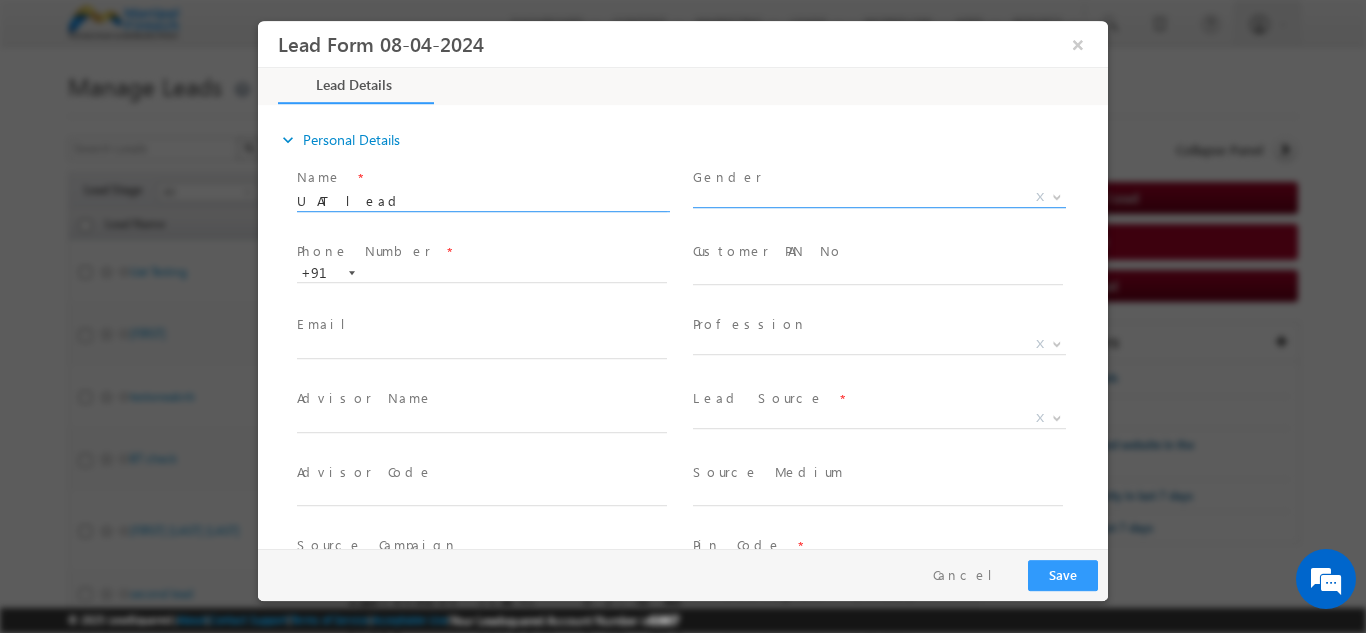 type on "UAT lead" 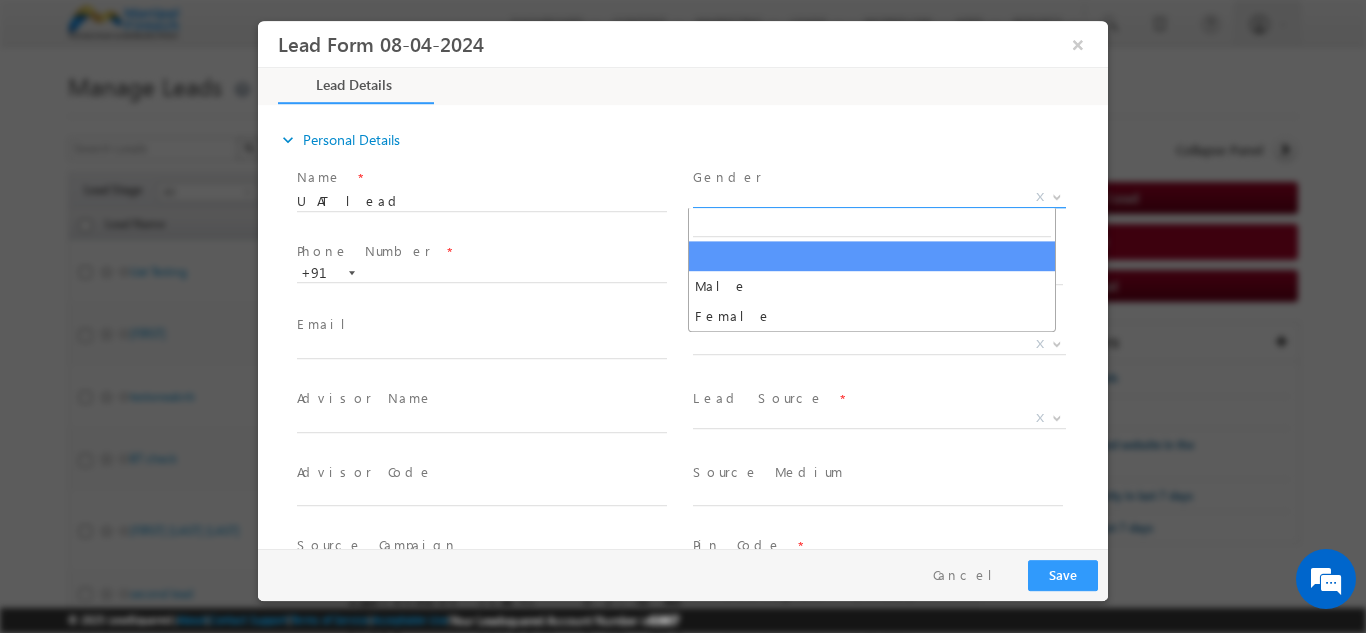 click on "X" at bounding box center (879, 197) 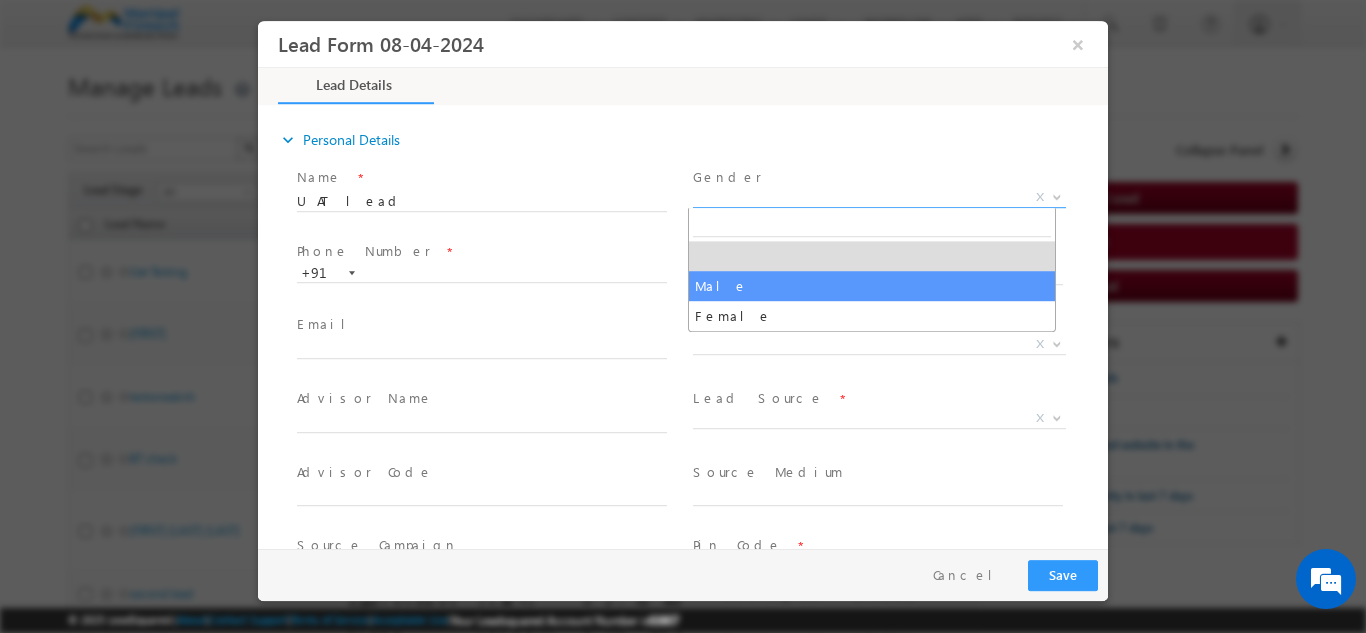 select on "Male" 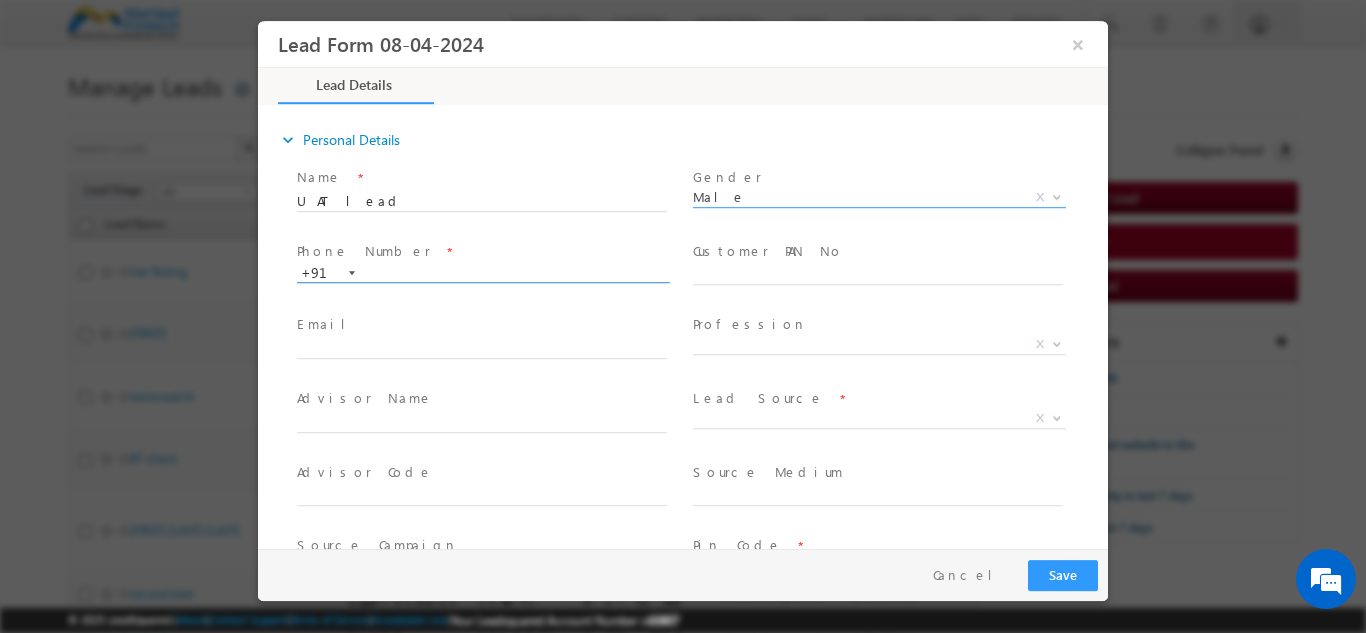 click at bounding box center (482, 273) 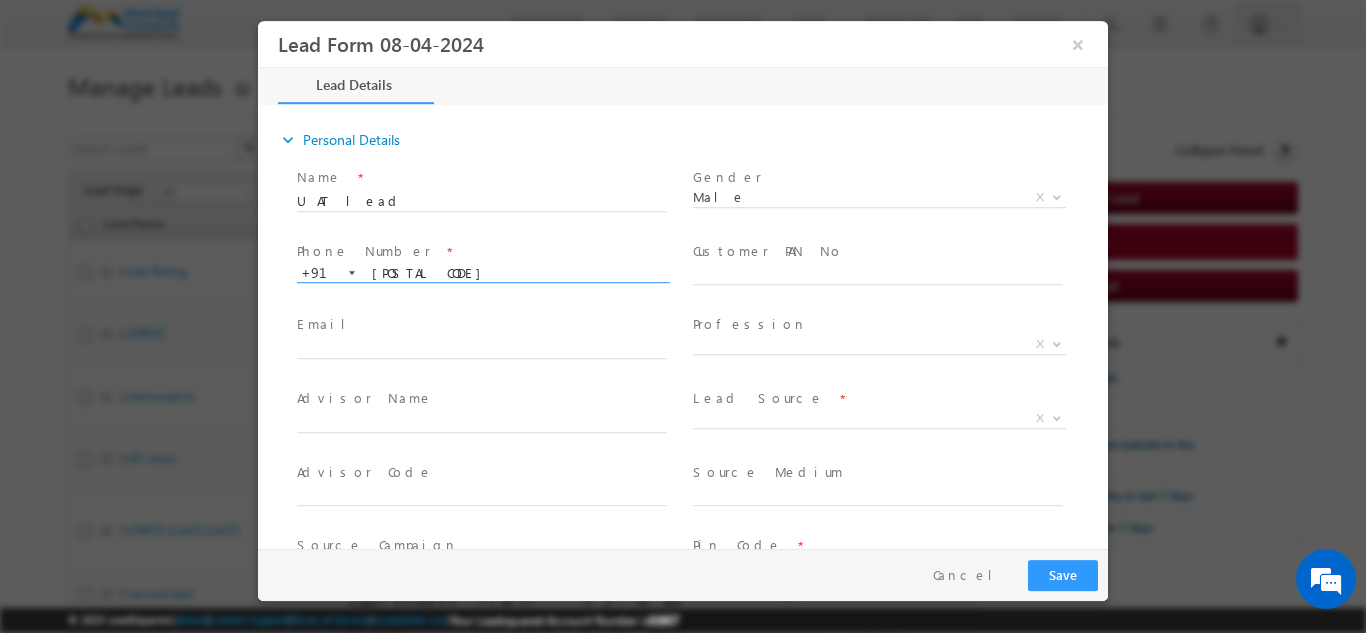 type on "9711002200" 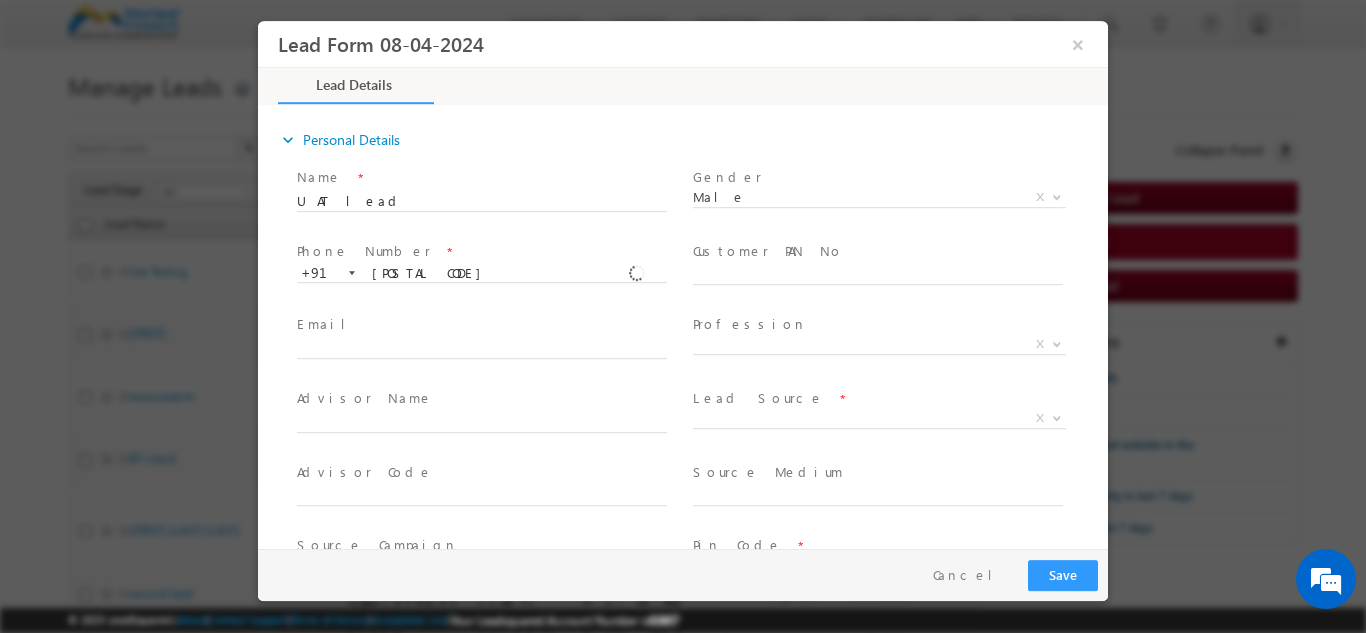 click on "Email
*" at bounding box center (491, 346) 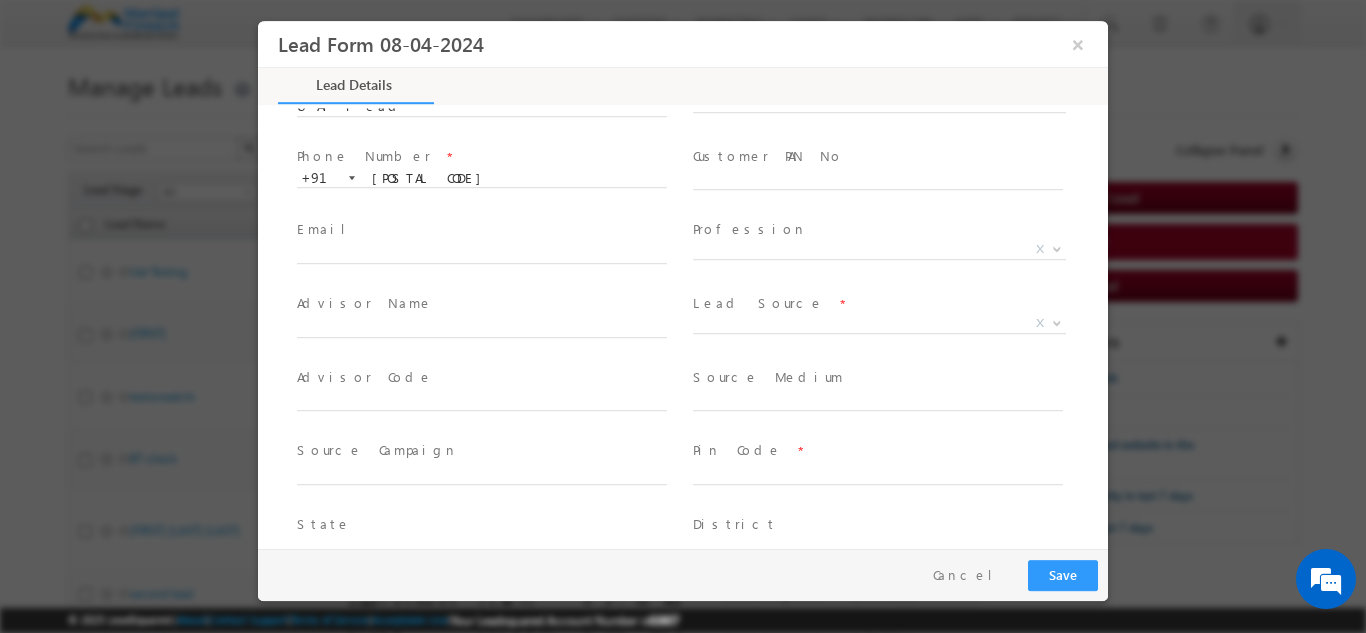 scroll, scrollTop: 96, scrollLeft: 0, axis: vertical 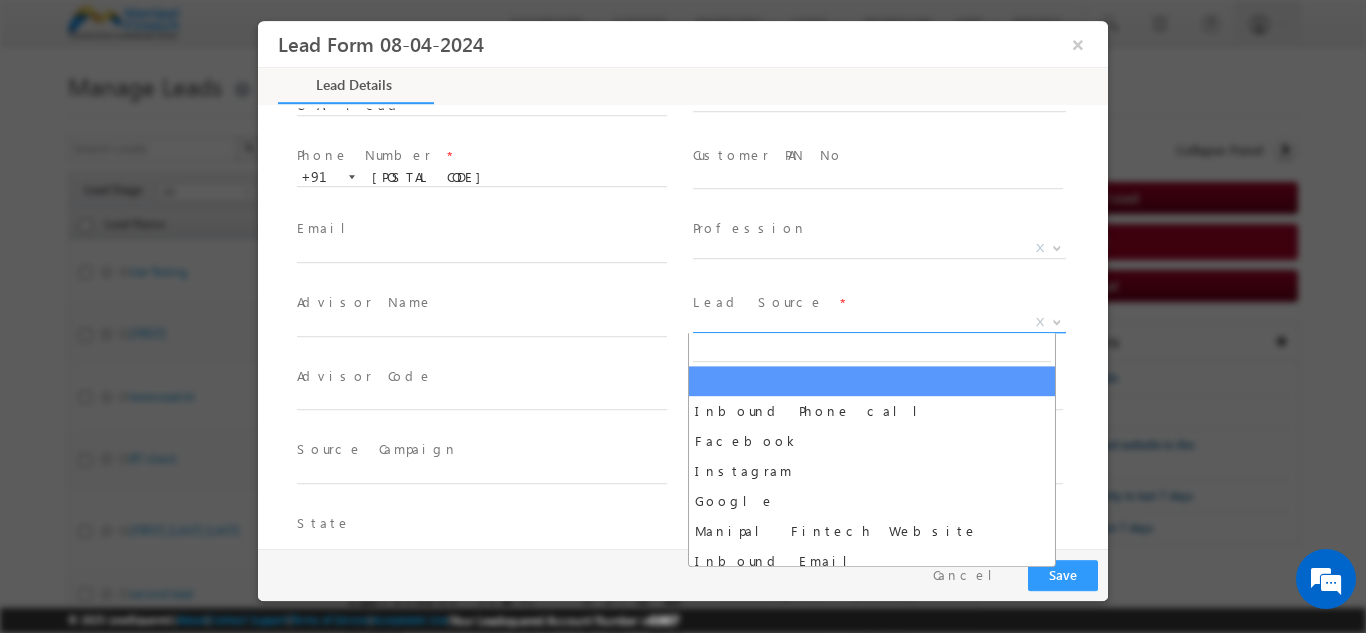 click on "X" at bounding box center [879, 322] 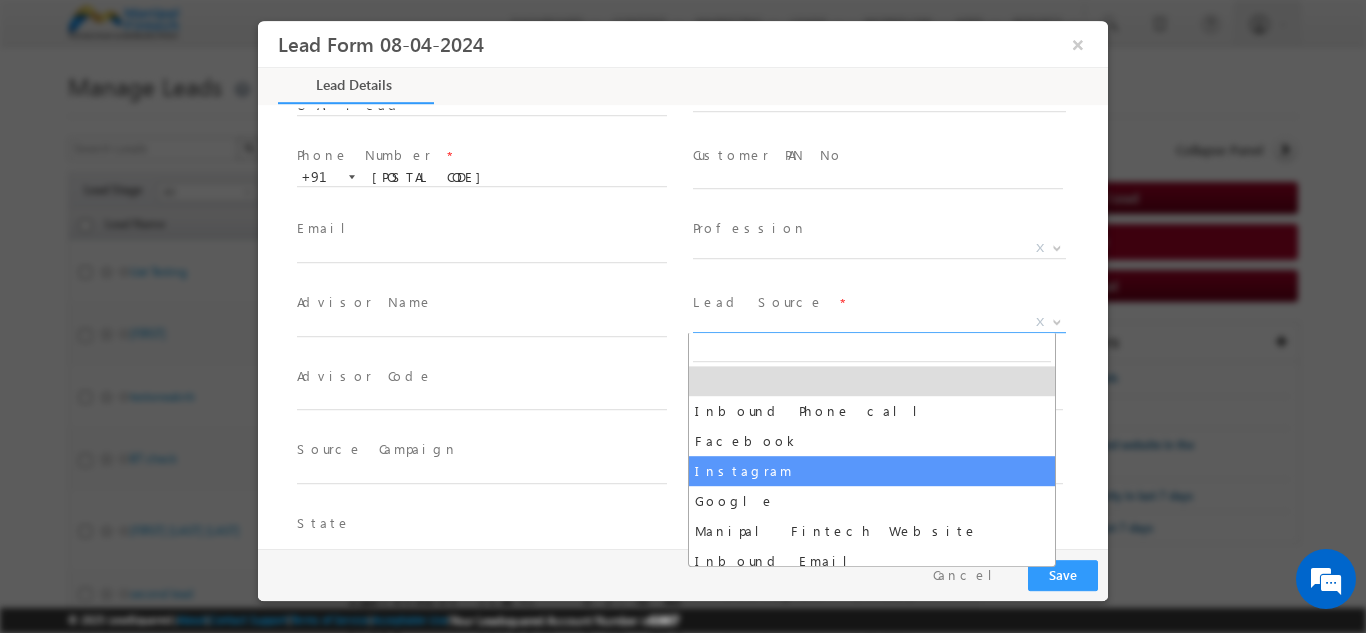 select on "Instagram" 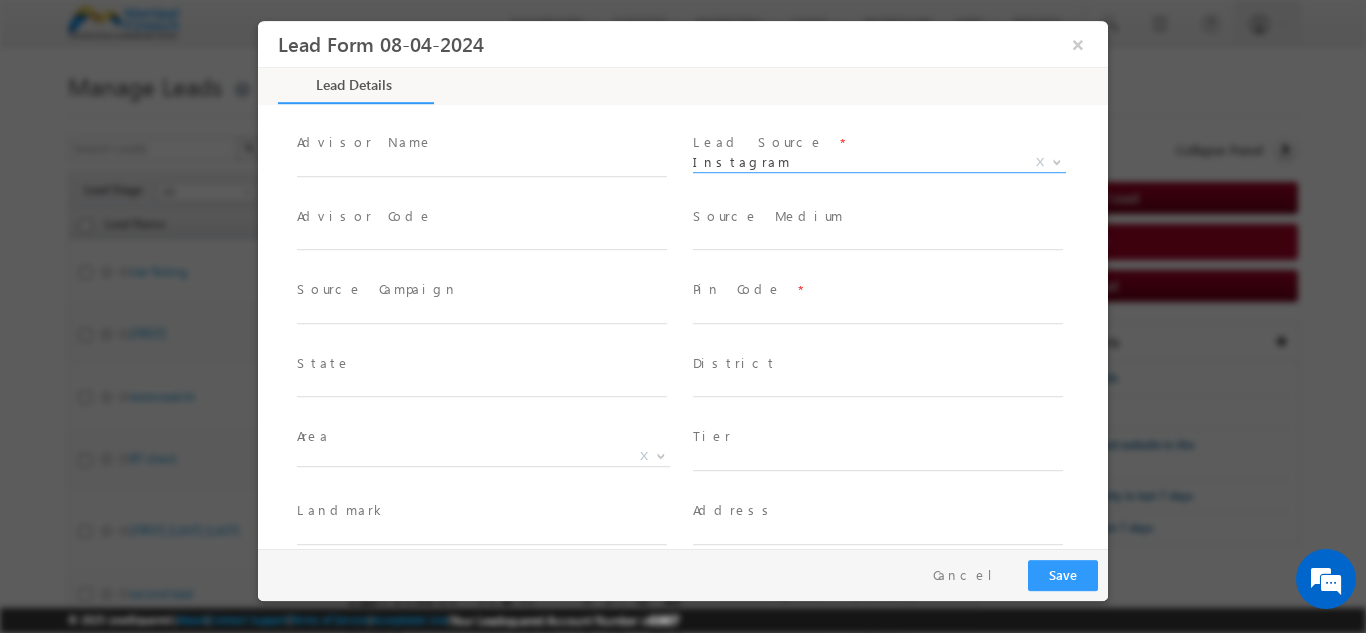 scroll, scrollTop: 257, scrollLeft: 0, axis: vertical 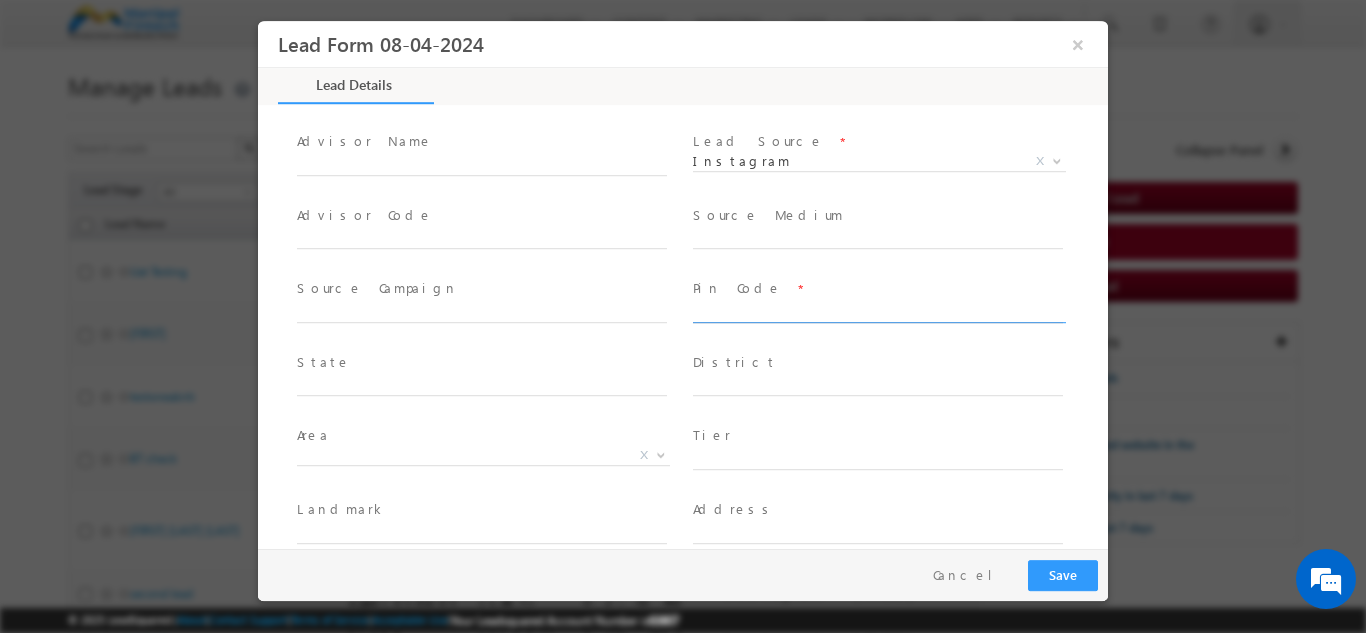 click at bounding box center (878, 312) 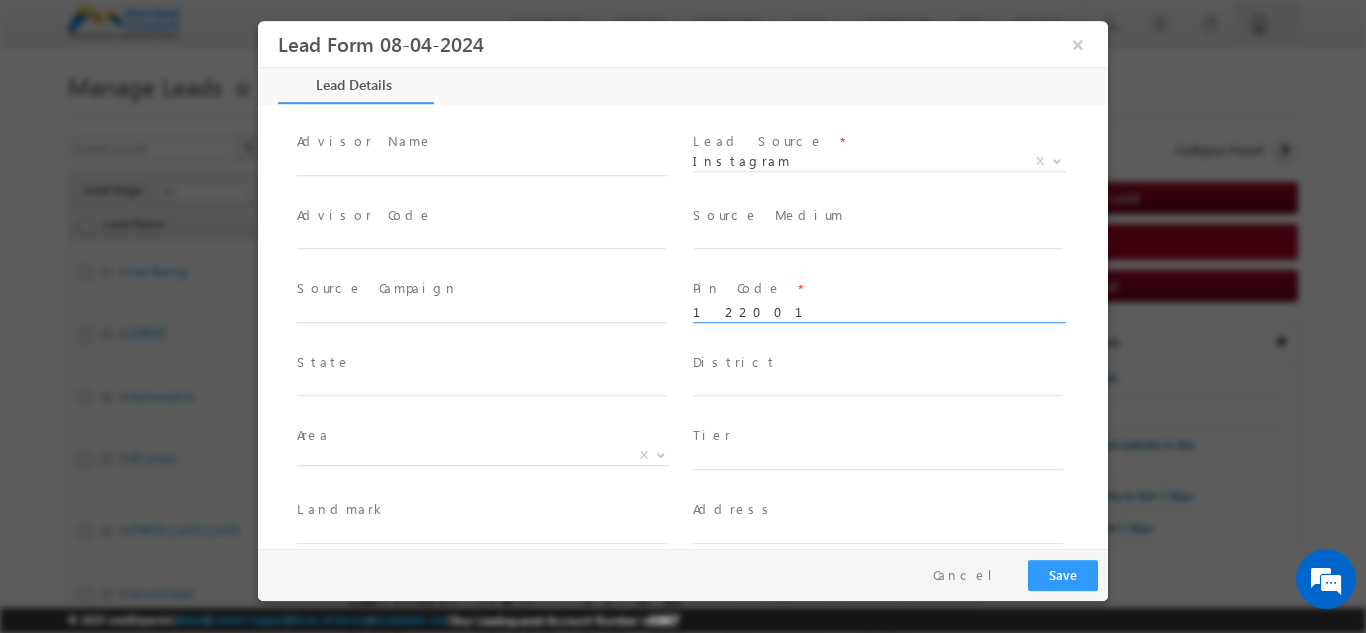 type on "122001" 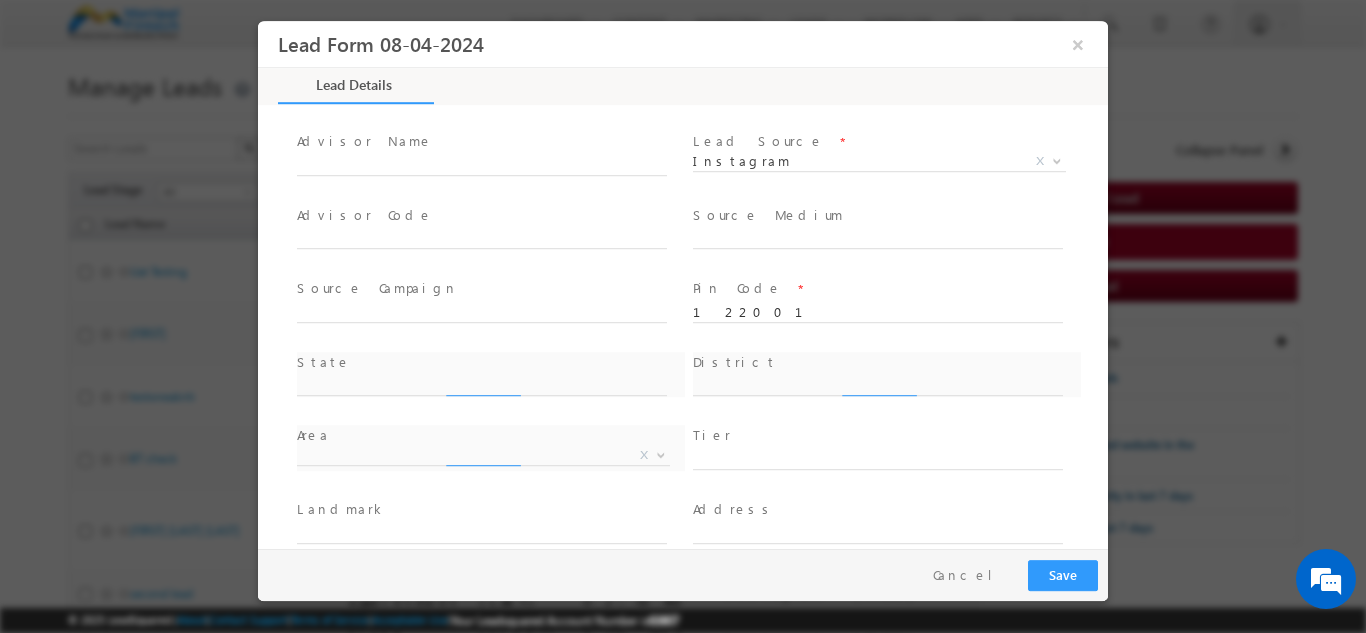 click on "Source Campaign
*" at bounding box center (491, 300) 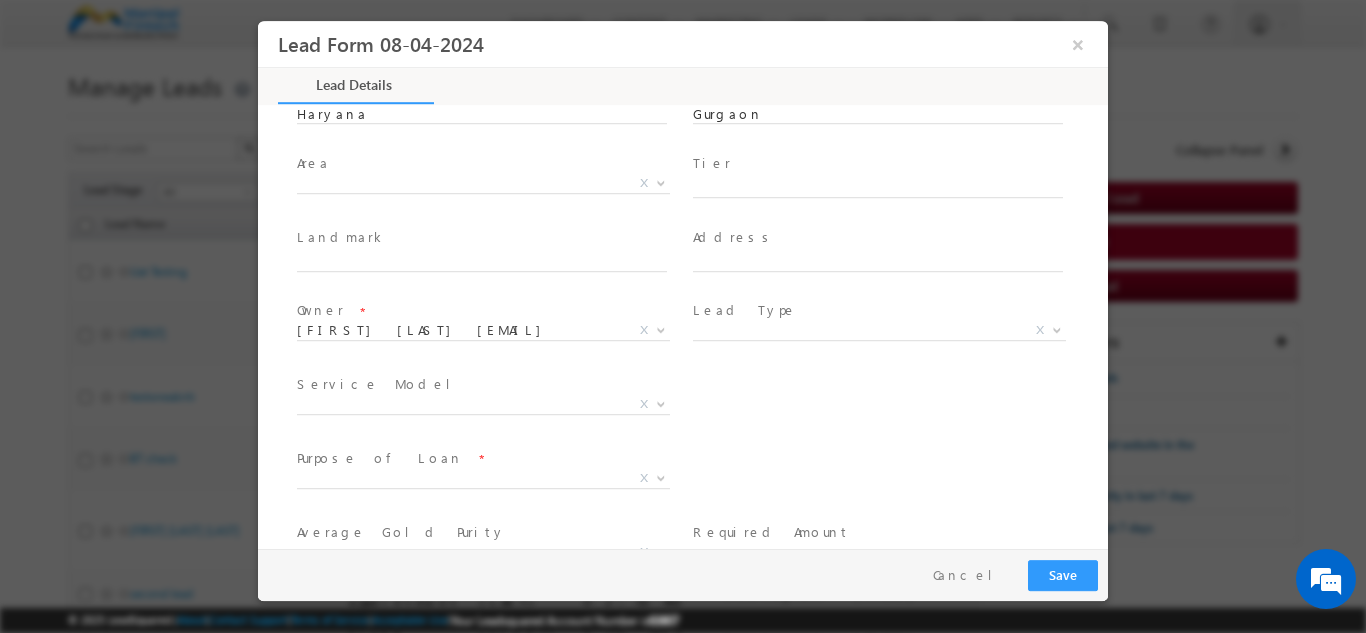 scroll, scrollTop: 535, scrollLeft: 0, axis: vertical 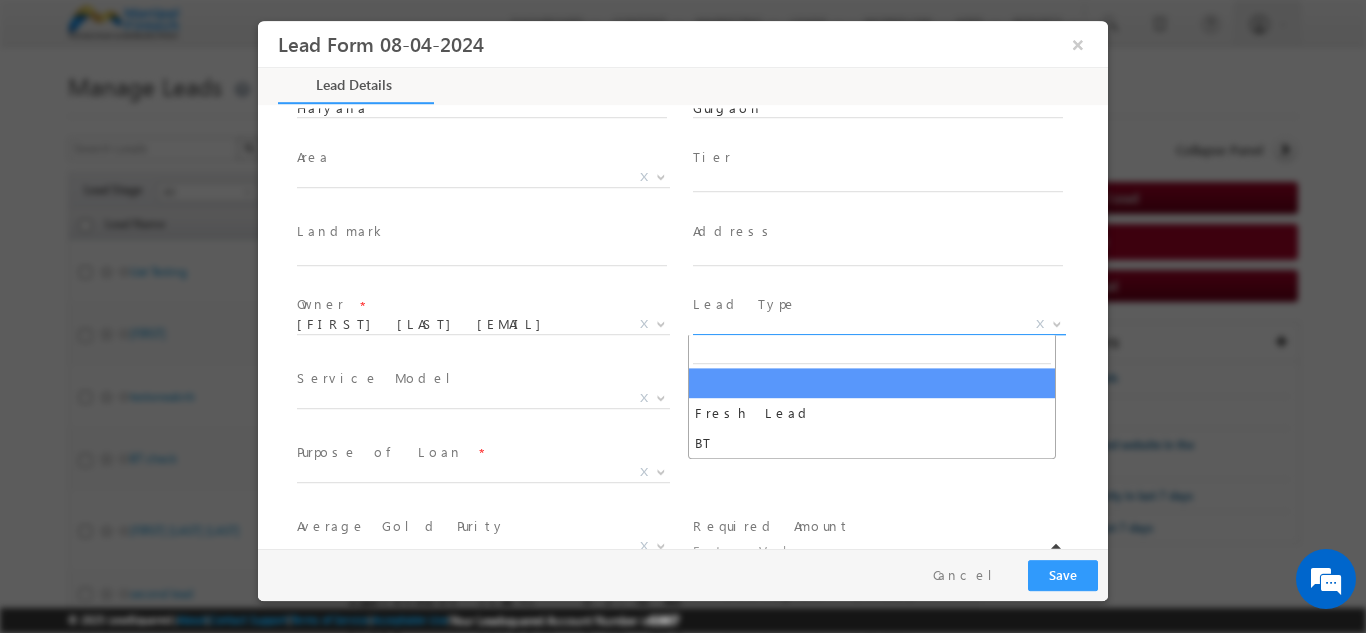 click on "X" at bounding box center (879, 324) 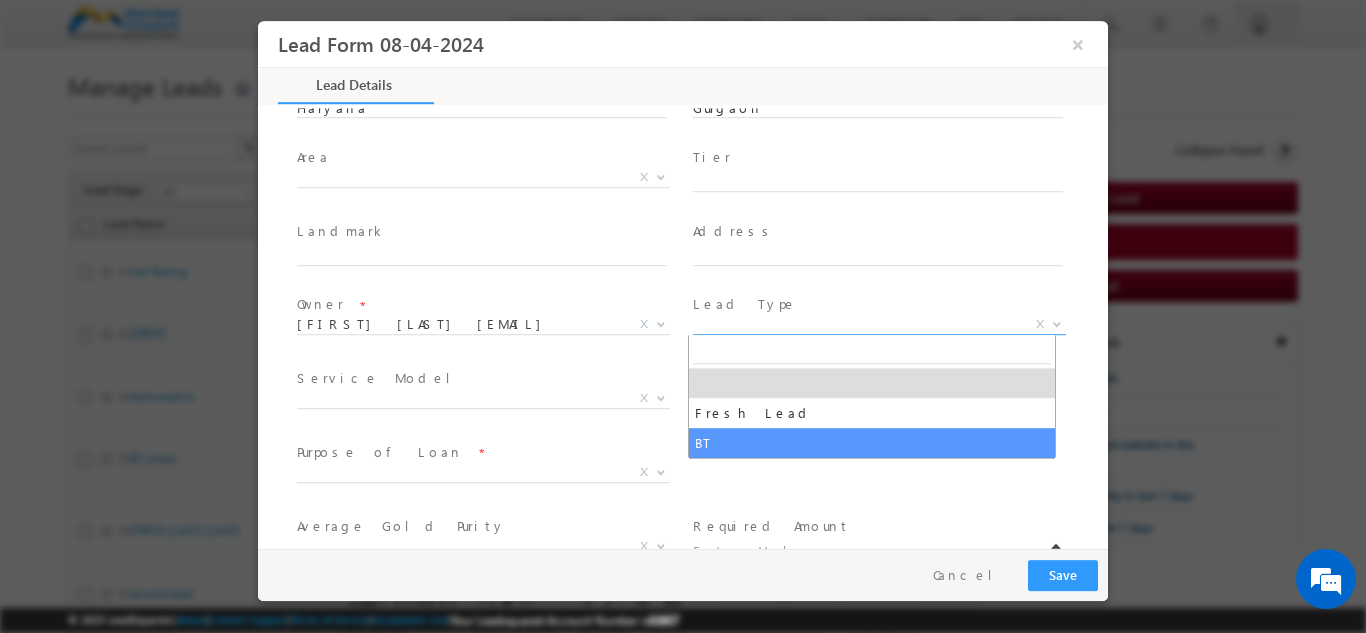 select on "BT" 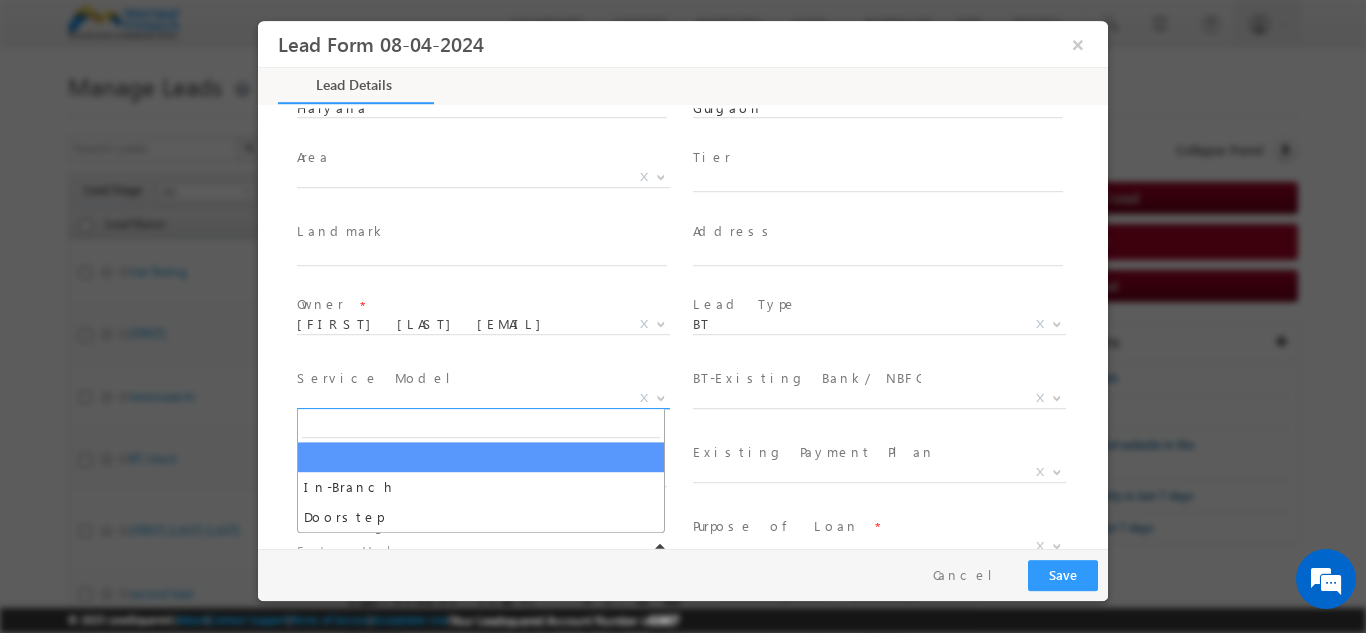 click on "X" at bounding box center [483, 398] 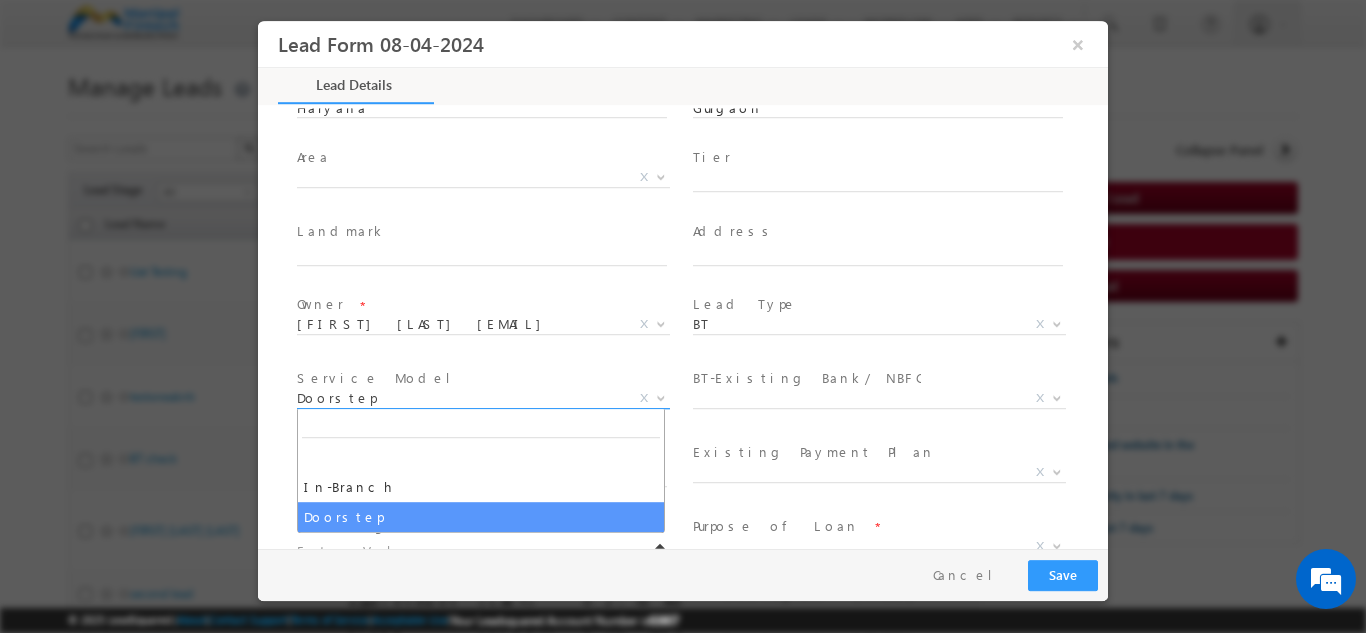 click on "Doorstep" at bounding box center (459, 397) 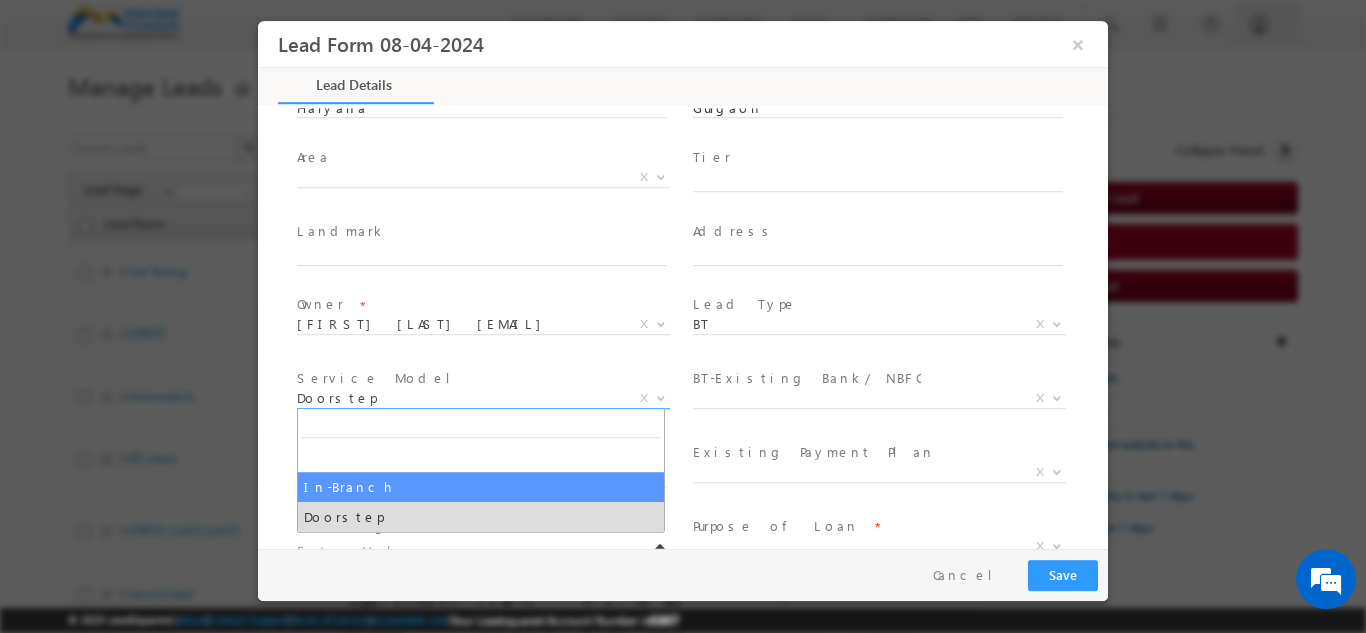 select on "In-Branch" 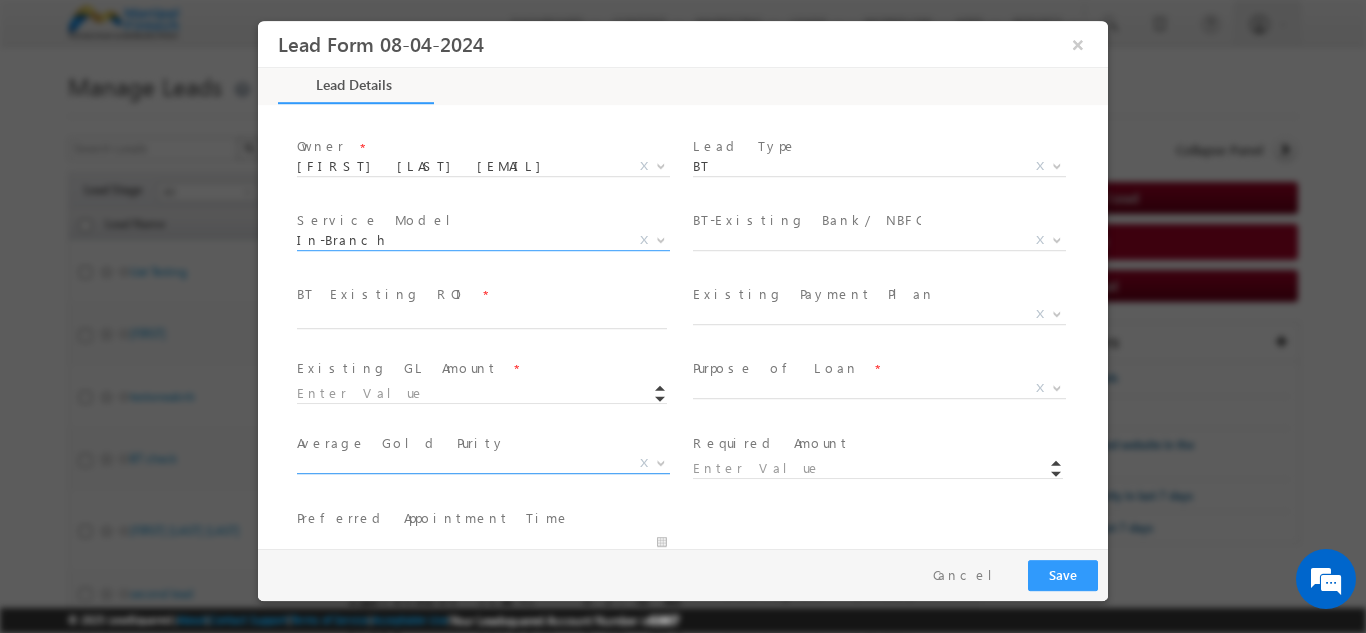 scroll, scrollTop: 694, scrollLeft: 0, axis: vertical 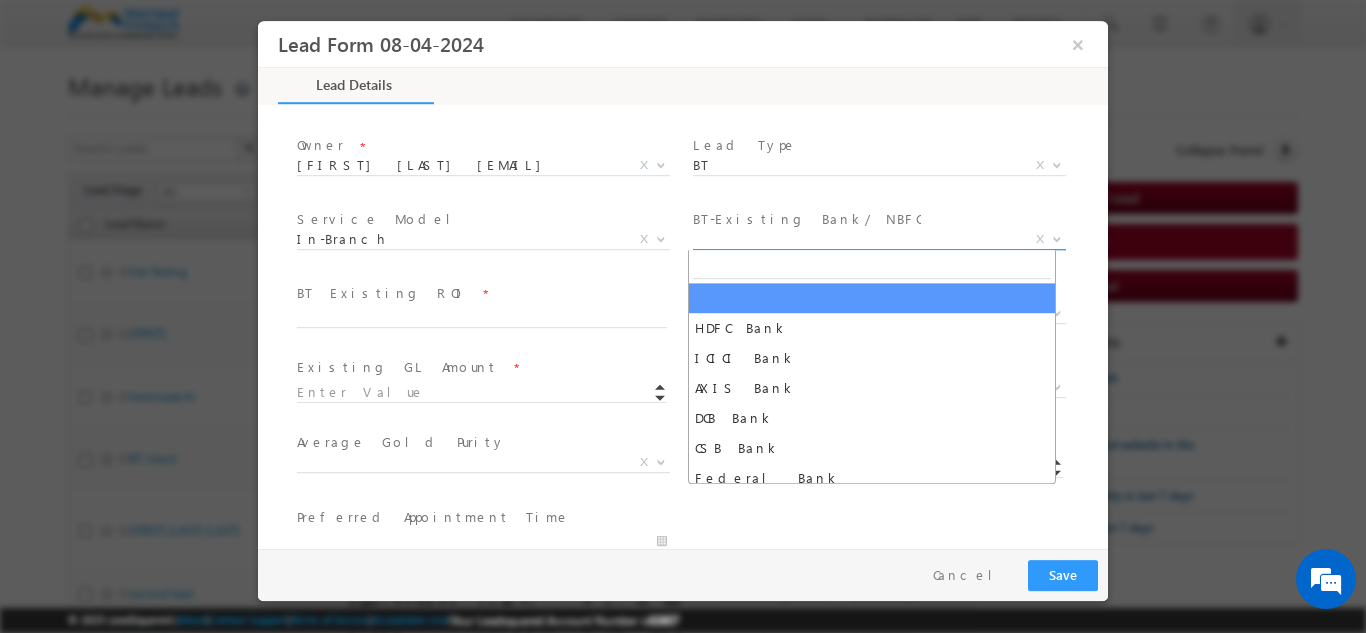 click on "X" at bounding box center (879, 239) 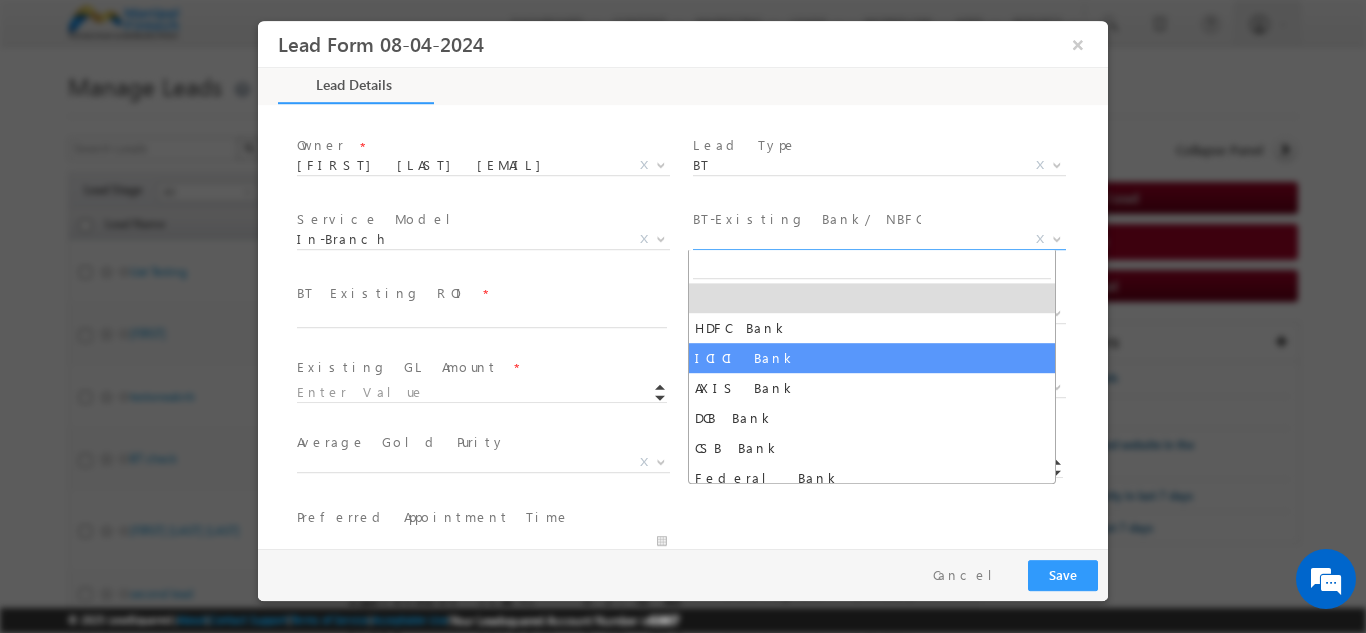 select on "ICICI Bank" 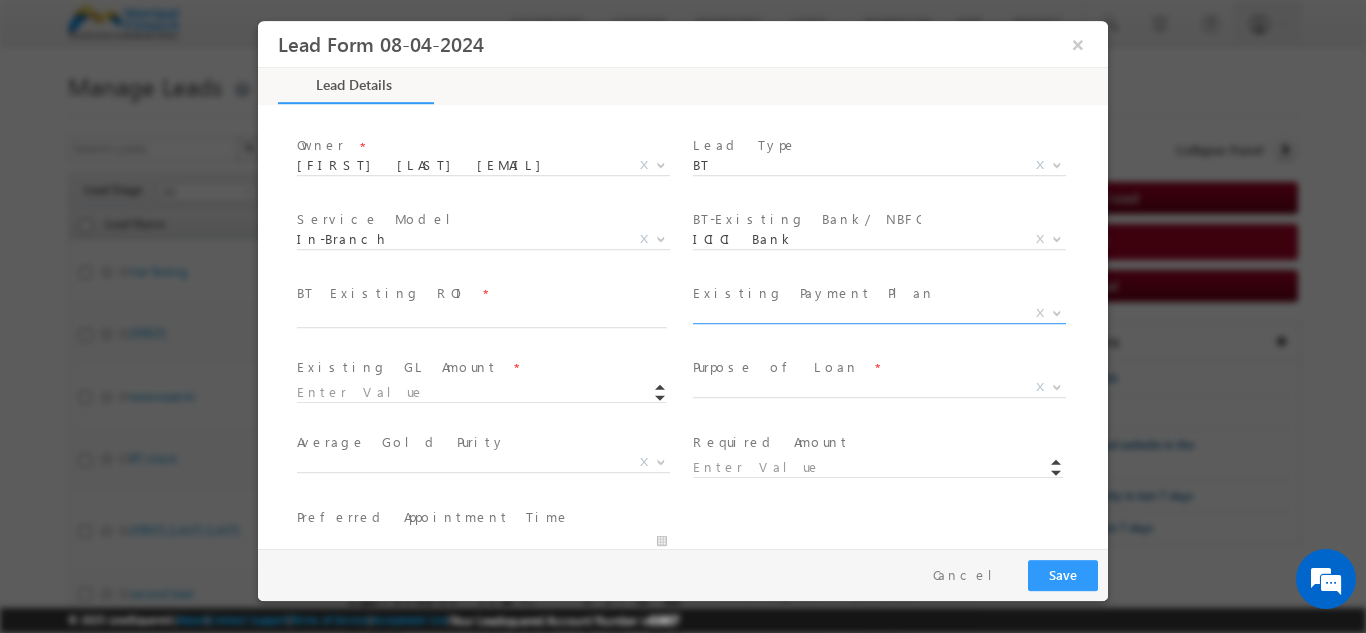 click on "Bullet
Monthly Interest
OD
X" at bounding box center (887, 316) 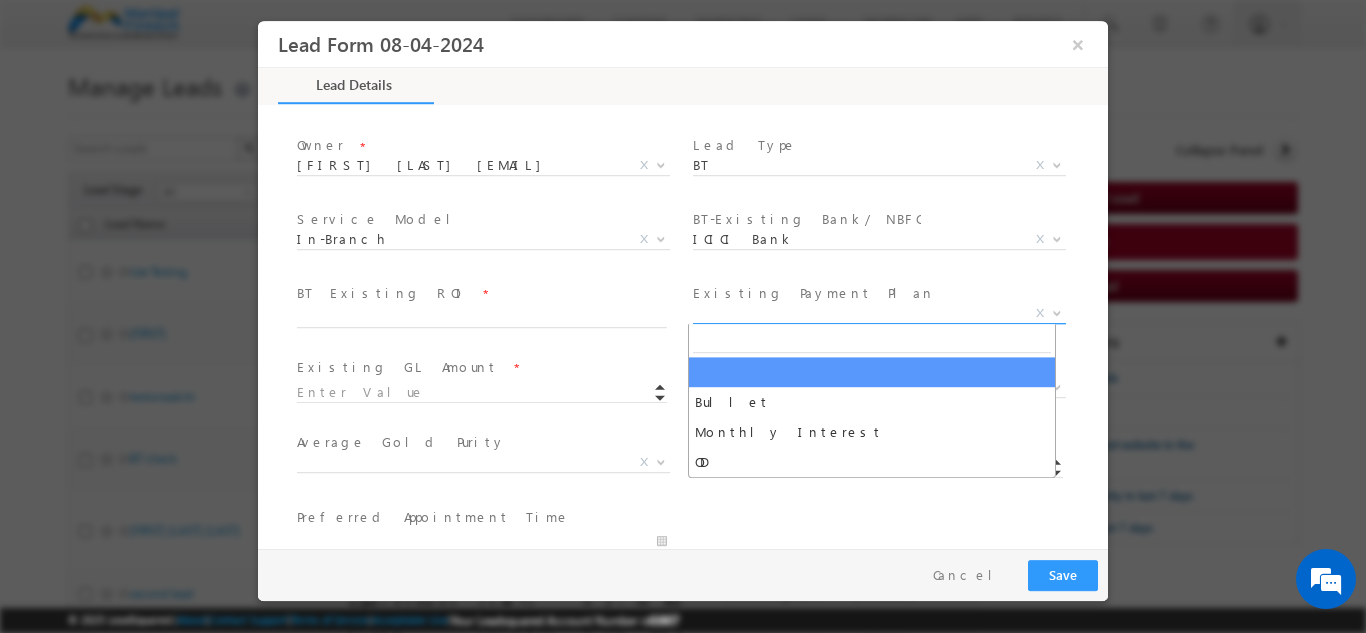 click on "X" at bounding box center [879, 313] 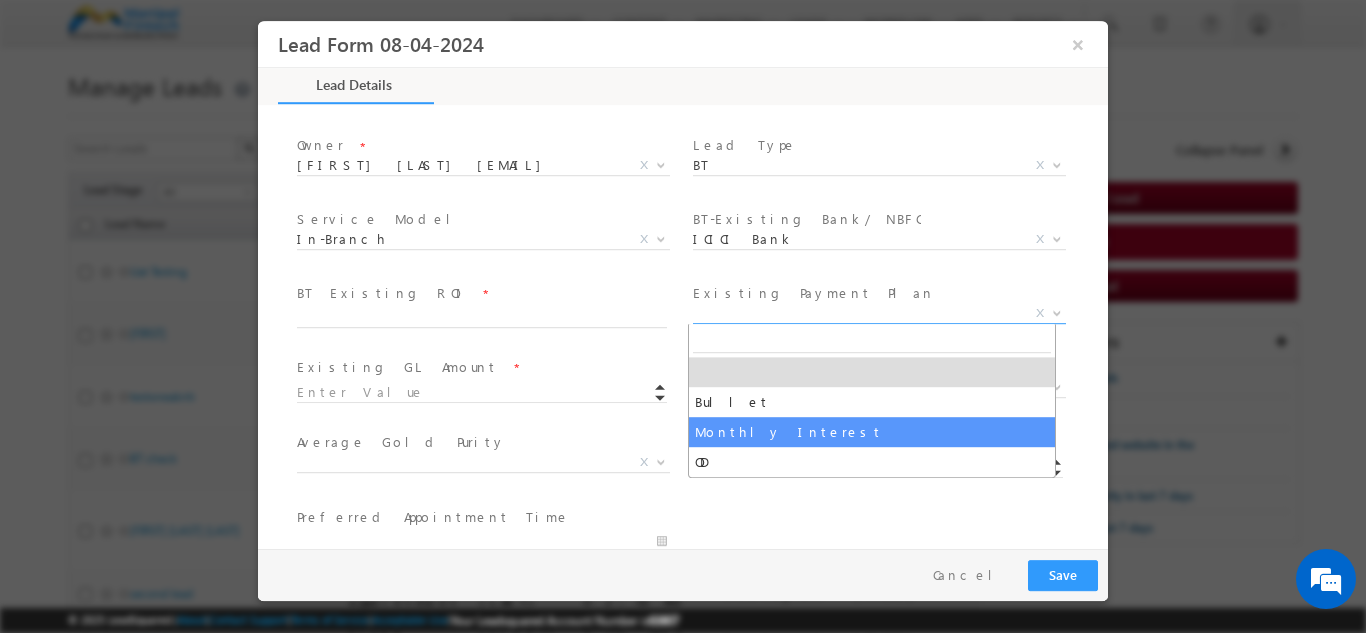 select on "Monthly Interest" 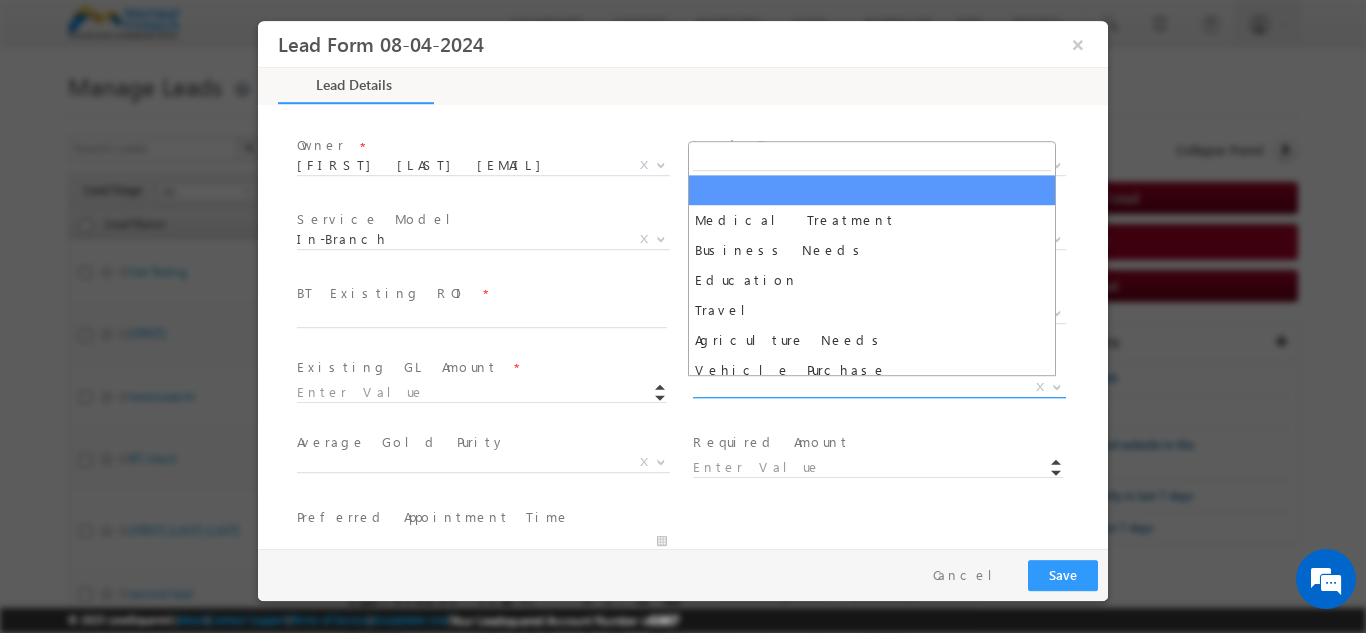 click on "X" at bounding box center [879, 387] 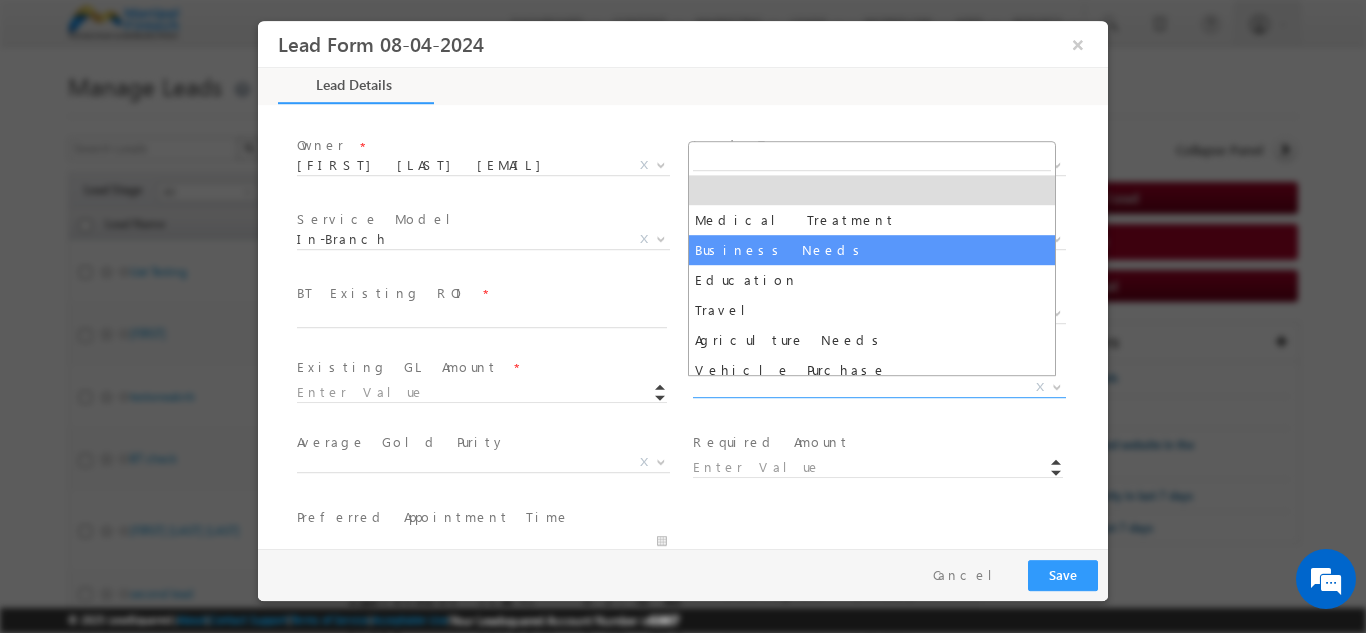 select on "Business Needs" 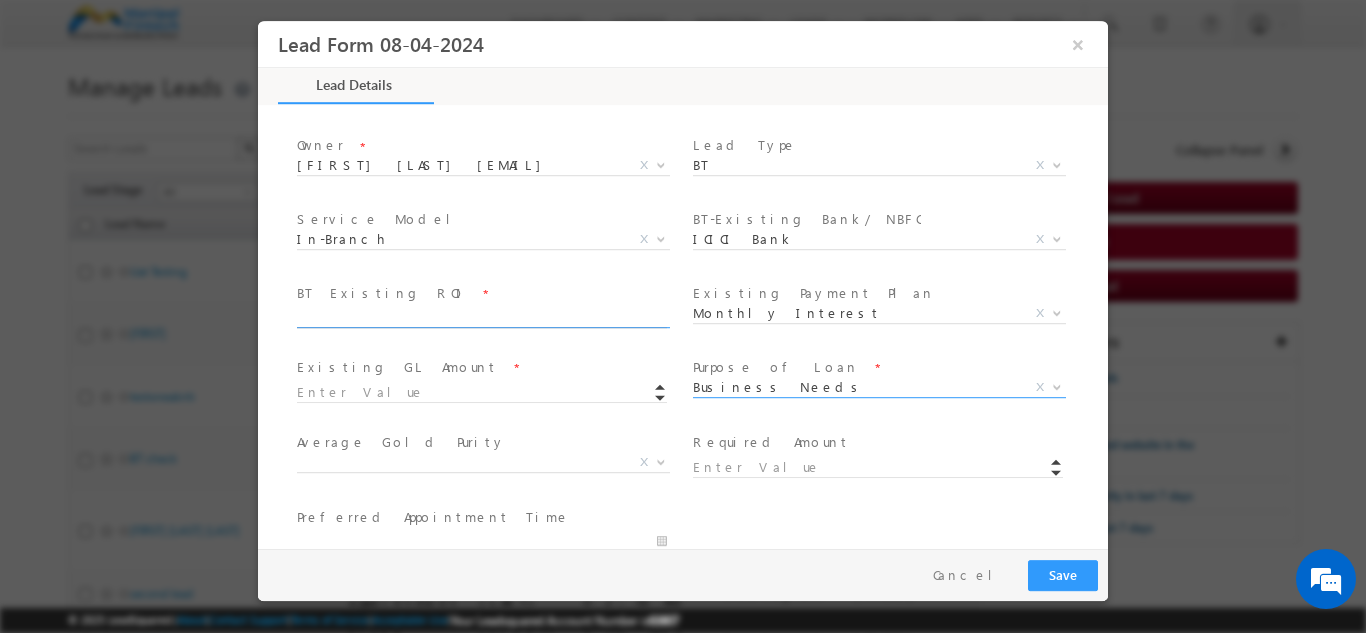 click at bounding box center [482, 317] 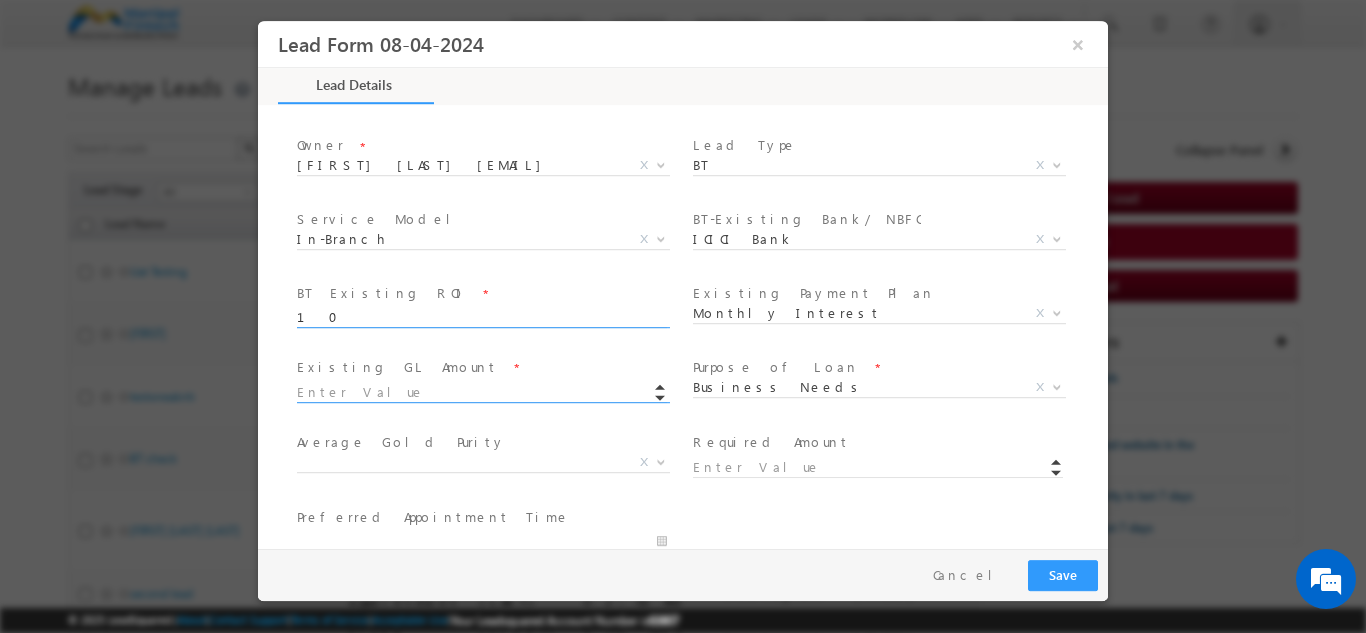 type on "10" 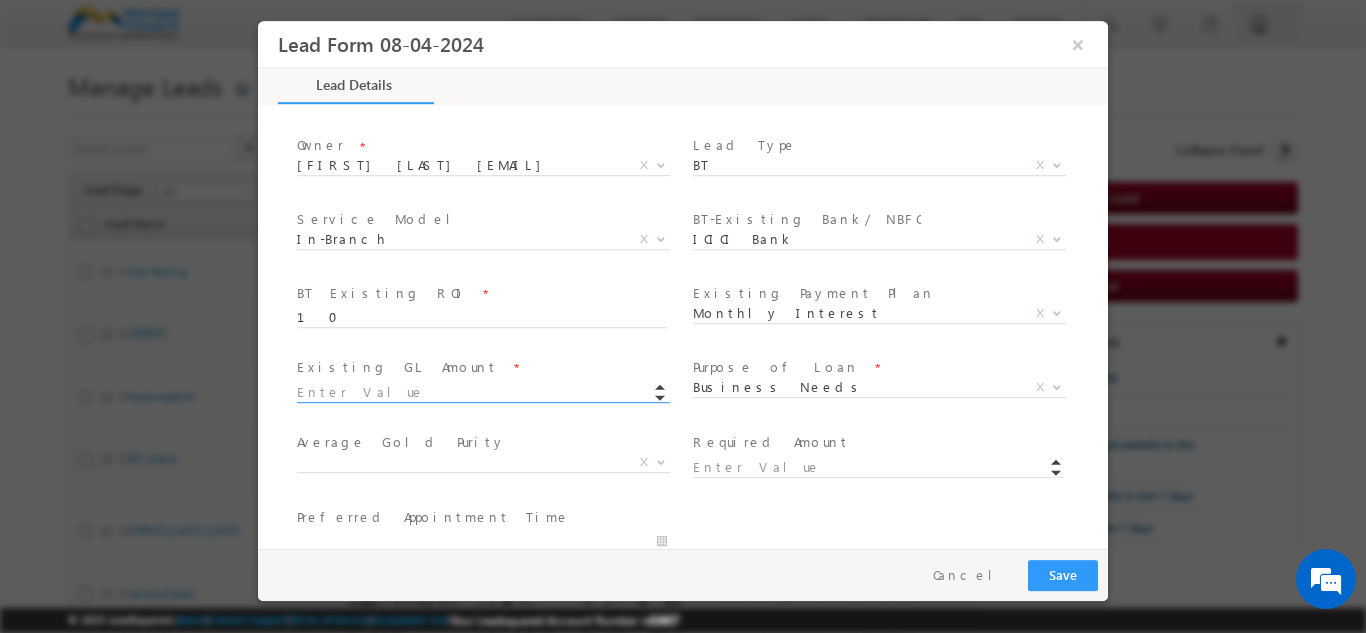 click at bounding box center [482, 392] 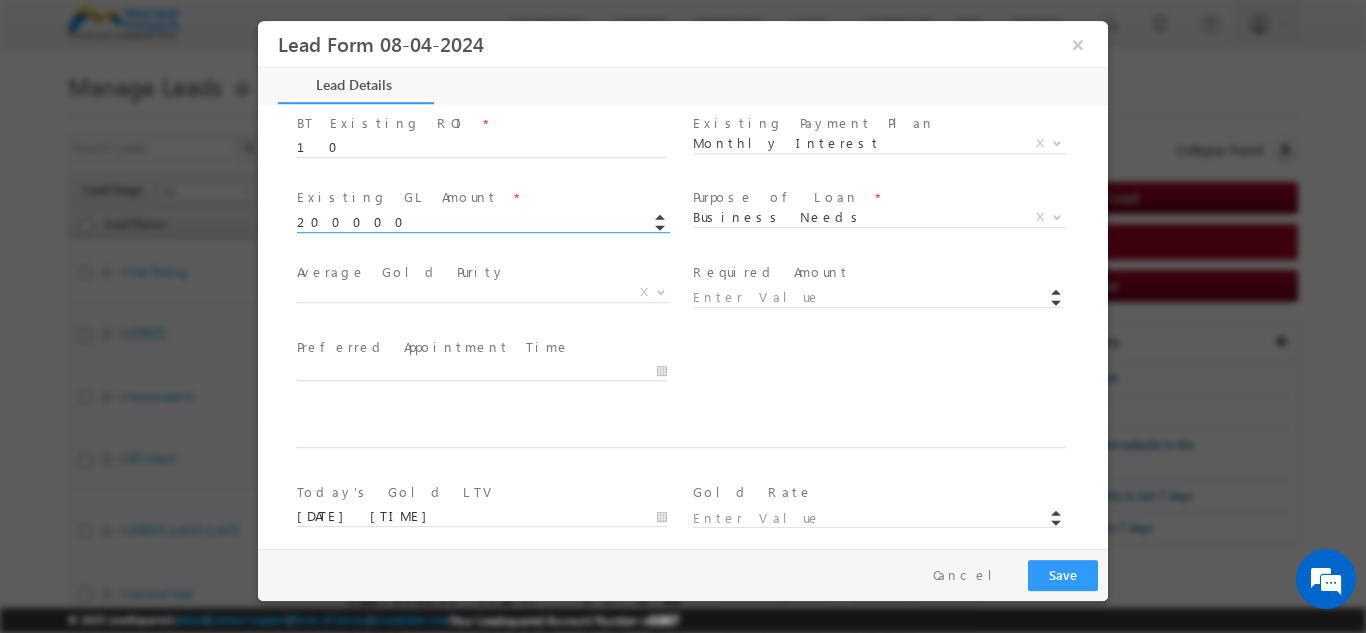 scroll, scrollTop: 882, scrollLeft: 0, axis: vertical 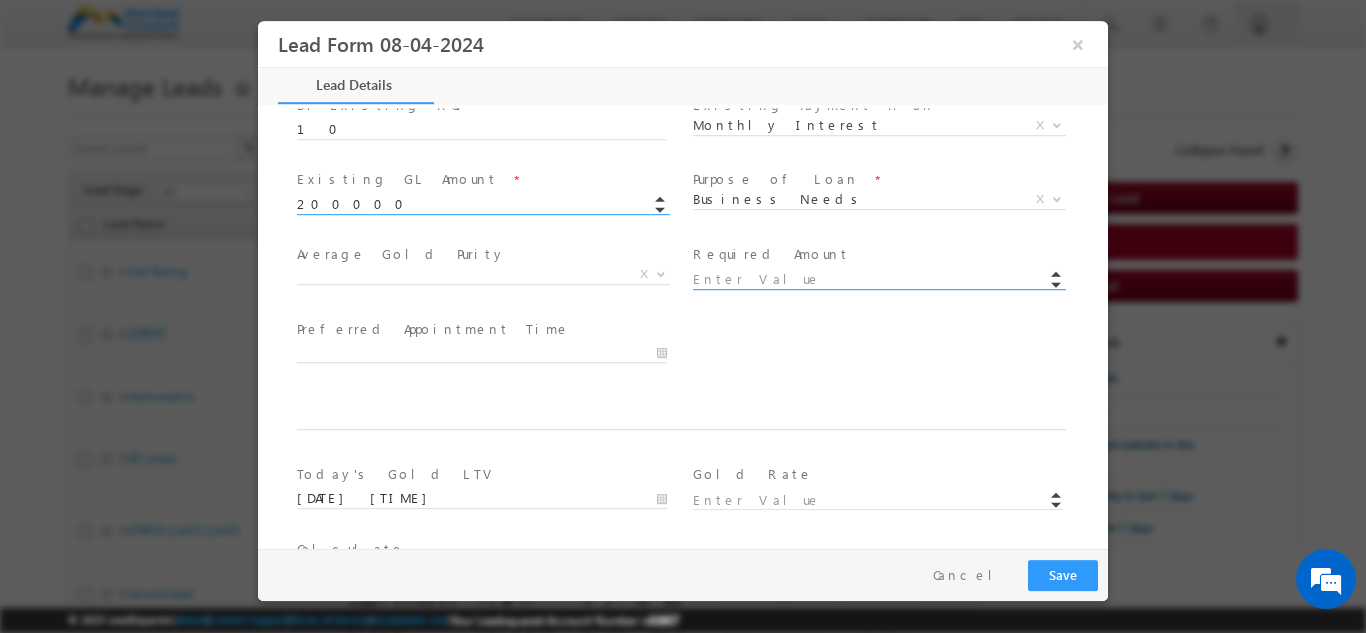 type on "200000.00" 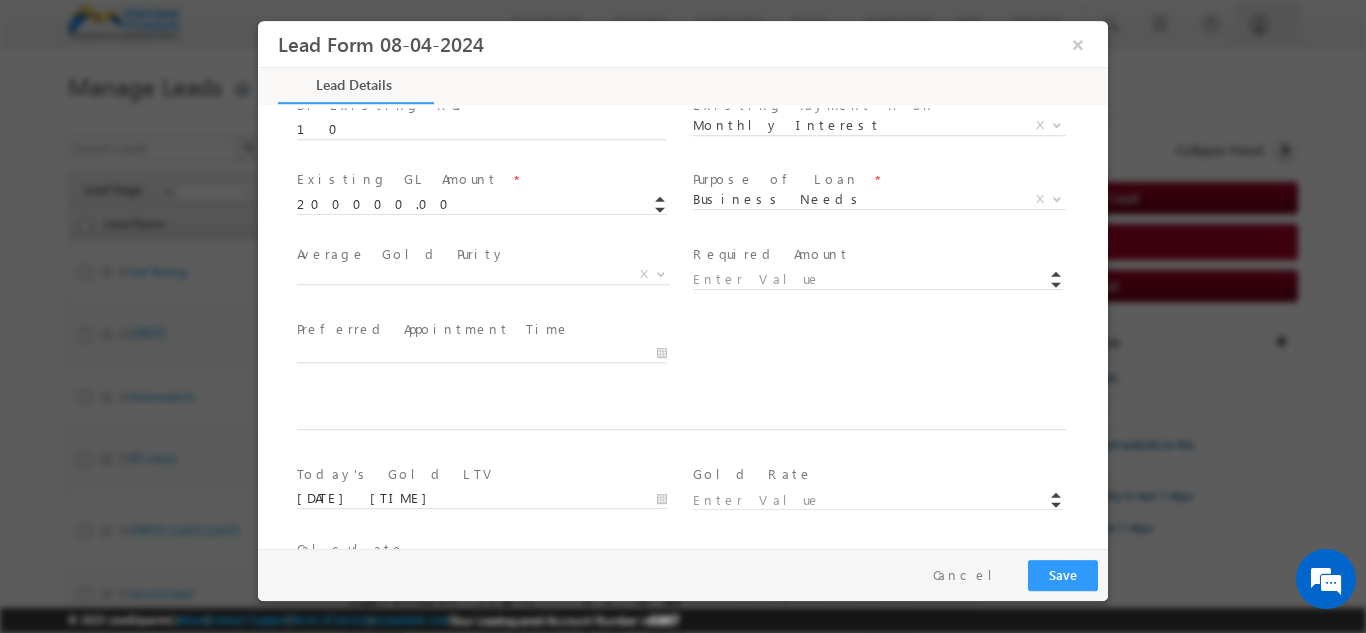click at bounding box center [887, 278] 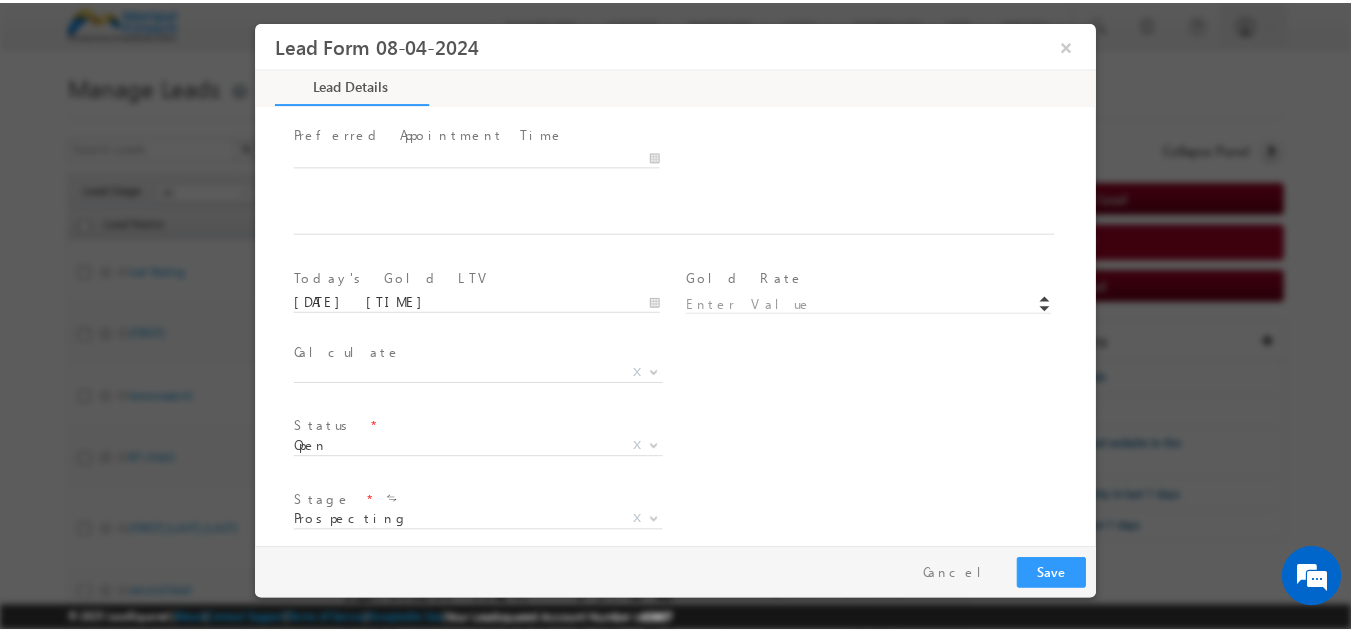 scroll, scrollTop: 1244, scrollLeft: 0, axis: vertical 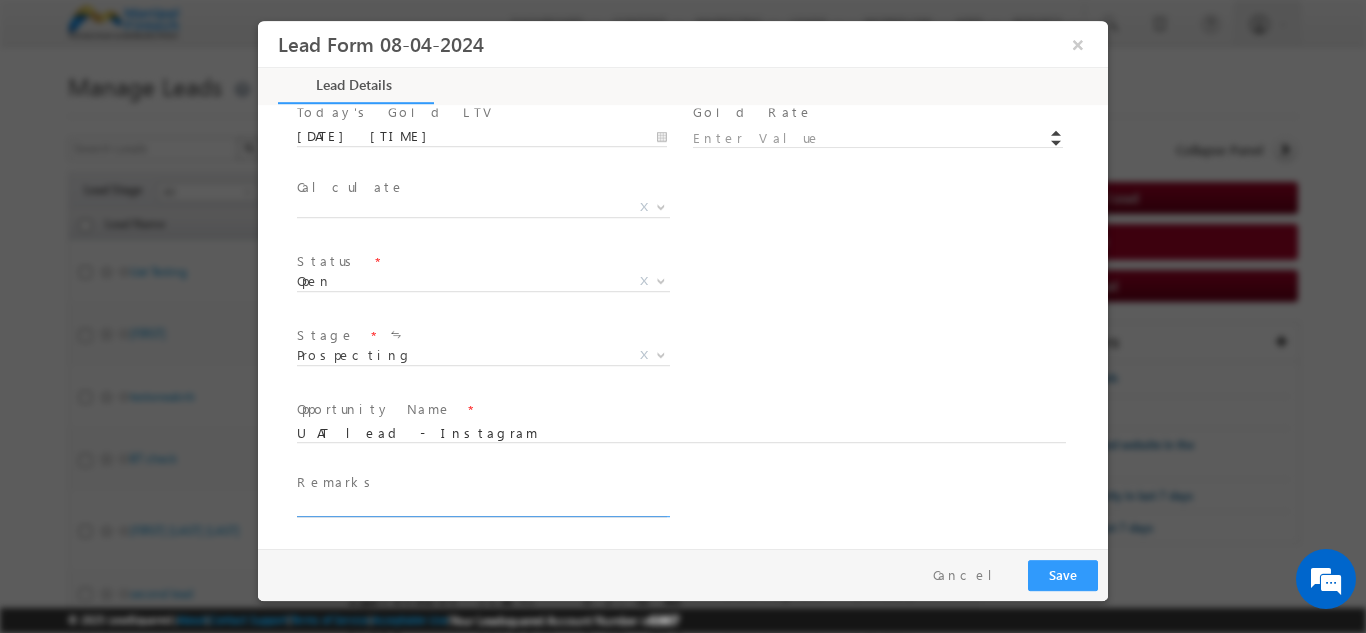 click at bounding box center [482, 506] 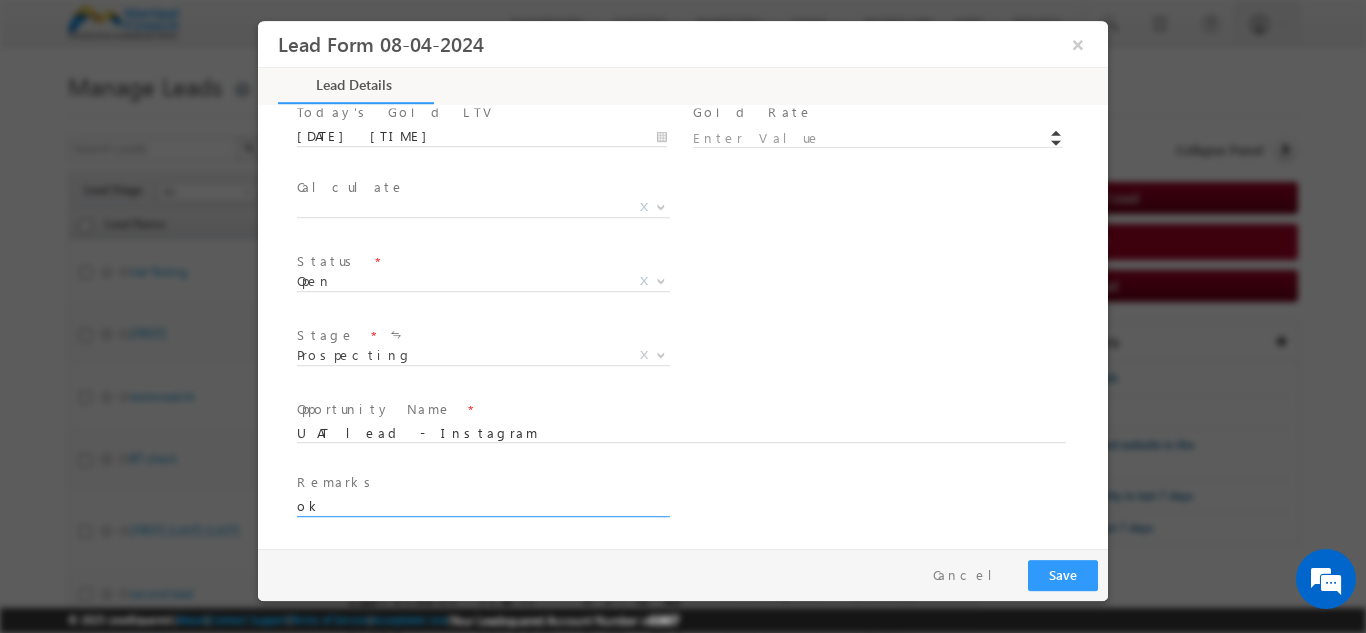 type on "ok" 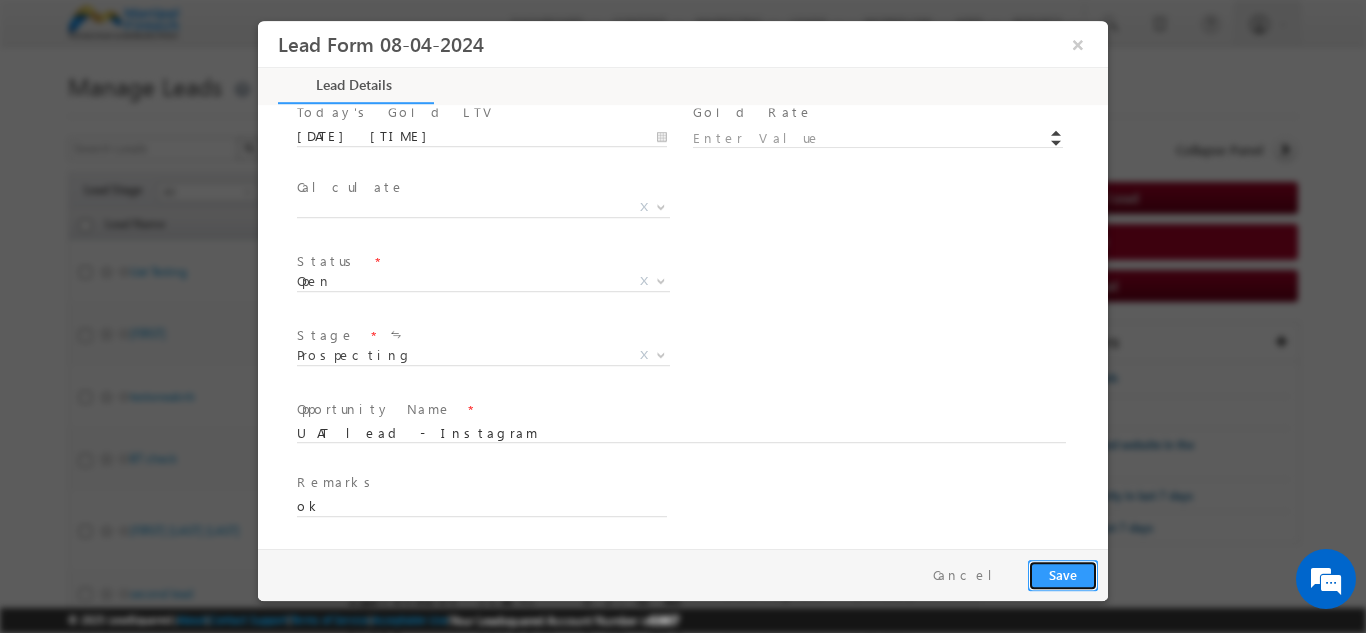 click on "Save" at bounding box center [1063, 574] 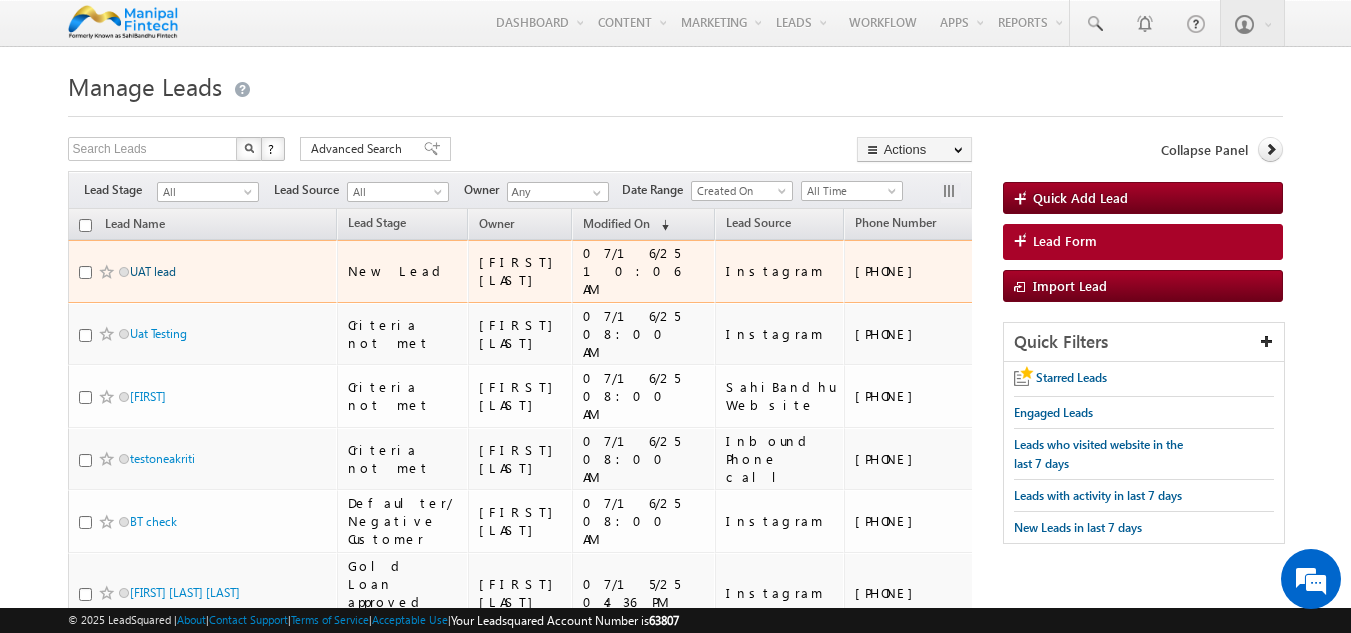 click on "UAT lead" at bounding box center (153, 271) 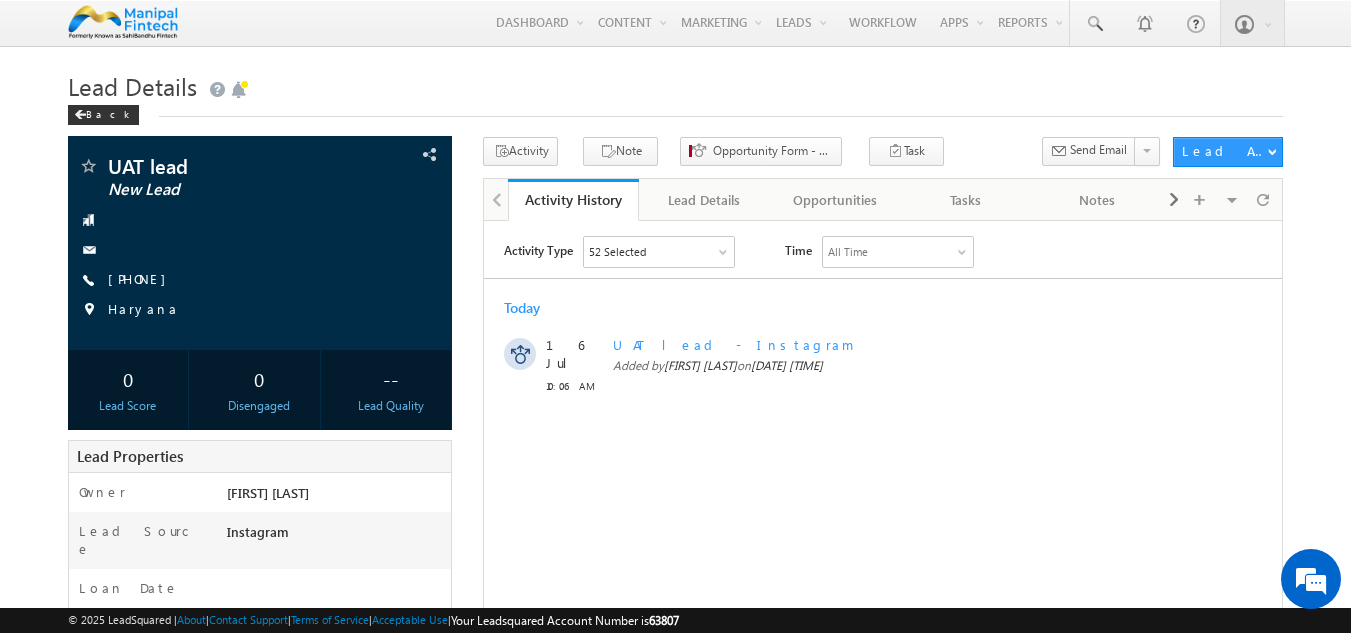 scroll, scrollTop: 0, scrollLeft: 0, axis: both 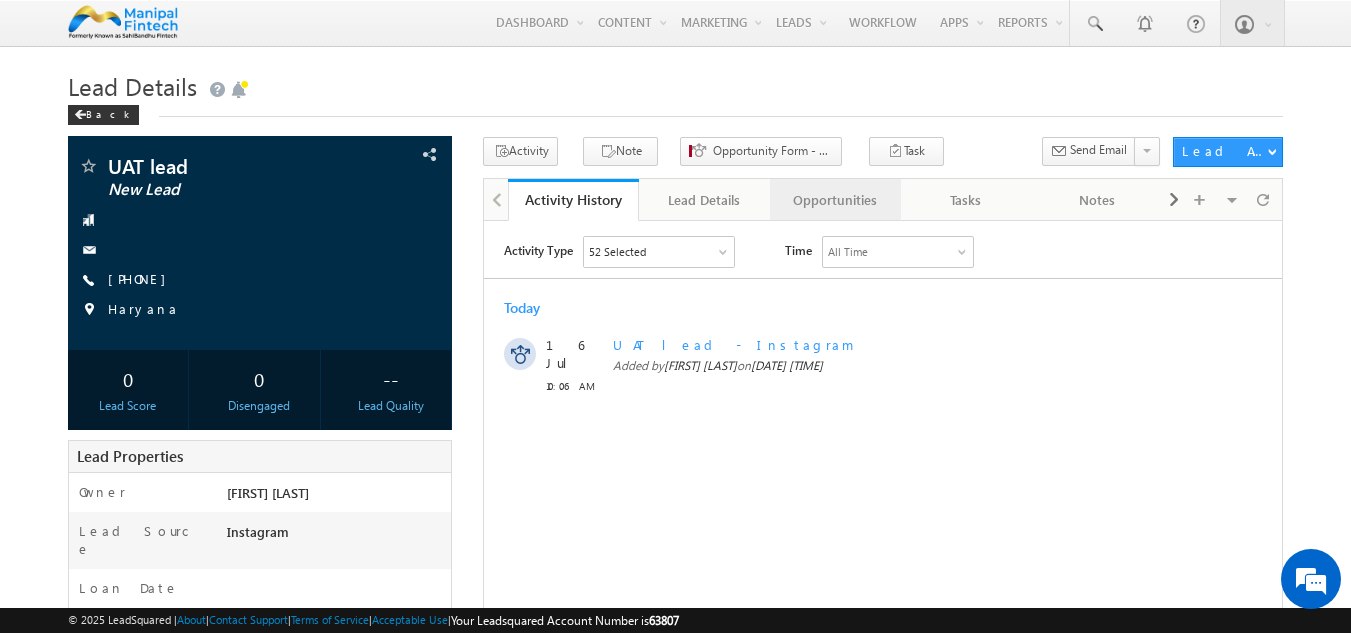 click on "Opportunities" at bounding box center (834, 200) 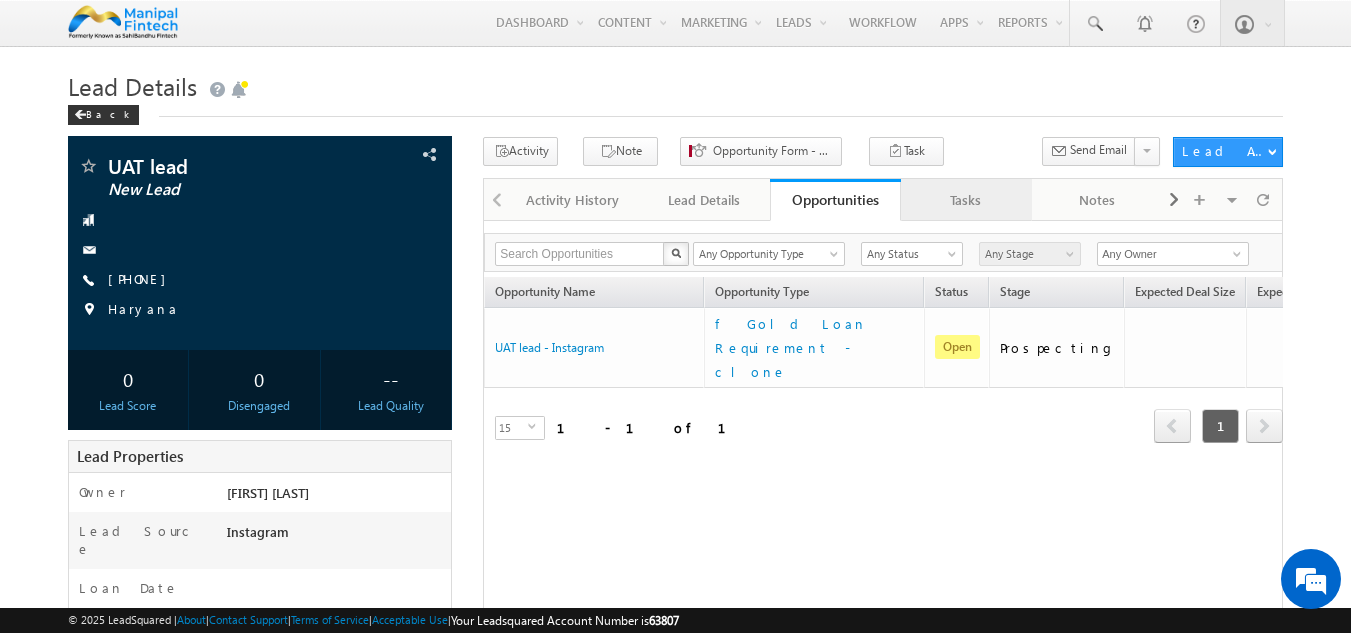 click on "Tasks" at bounding box center [965, 200] 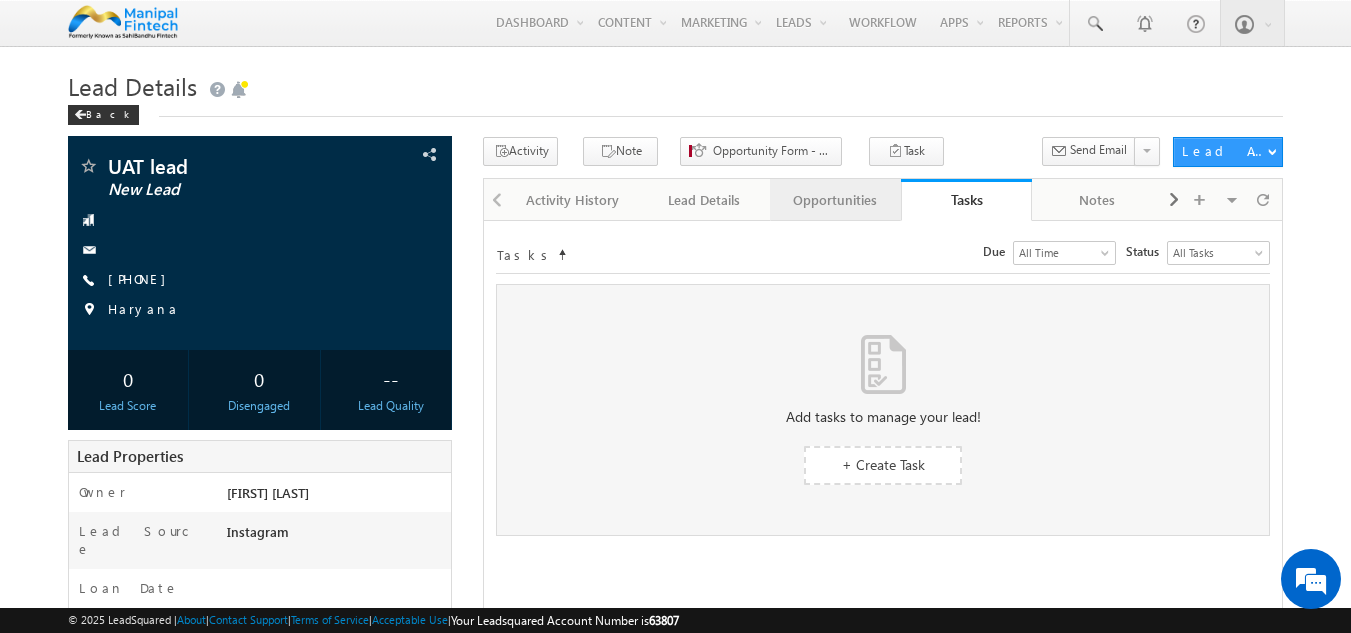 scroll, scrollTop: 0, scrollLeft: 0, axis: both 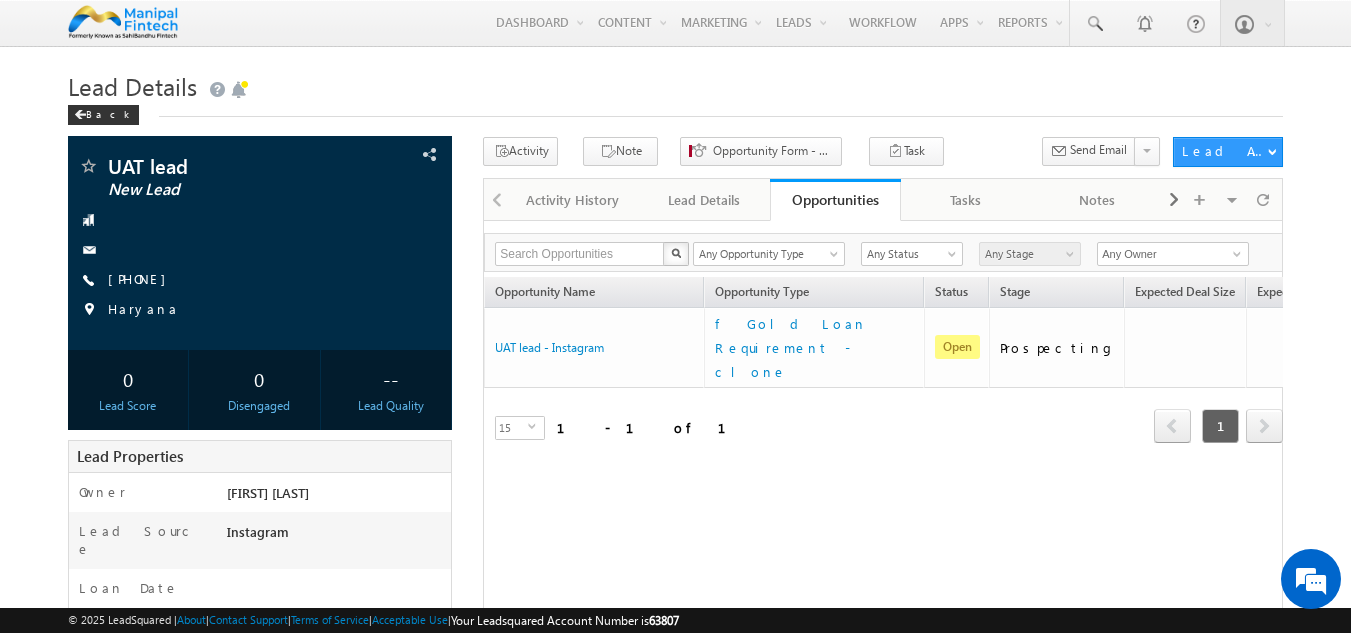 click on "Menu
[FIRST] [LAST]
[EMAIL]" at bounding box center [675, 551] 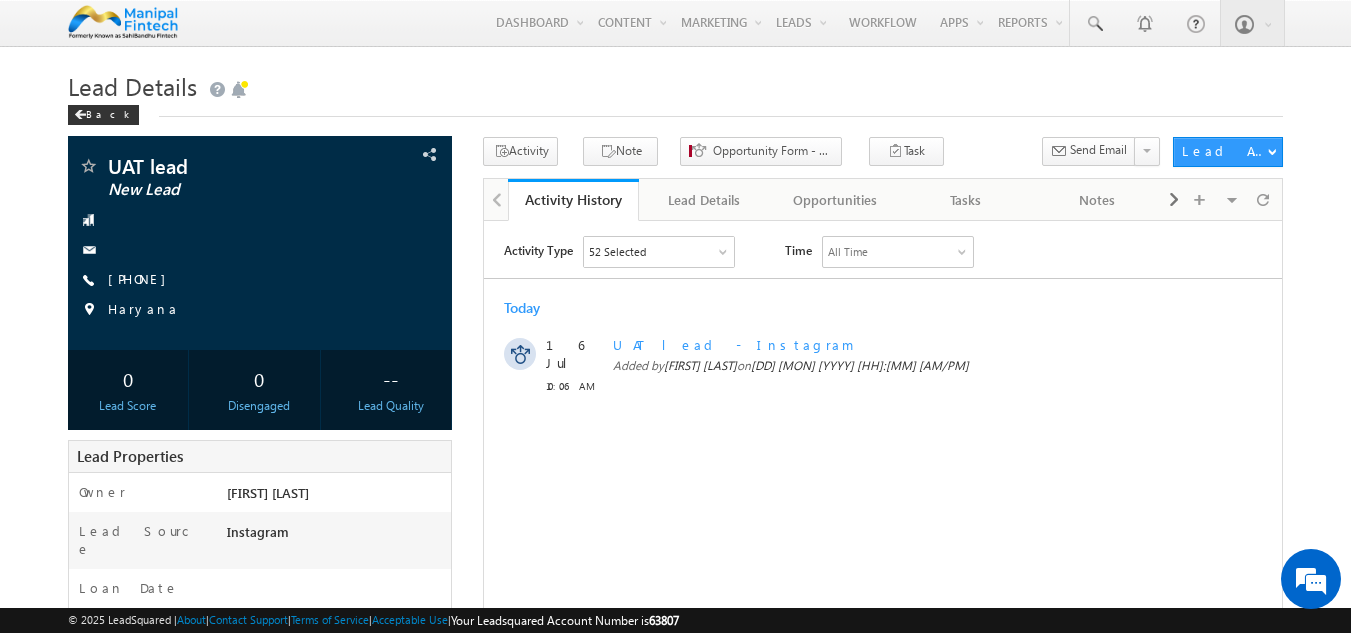 scroll, scrollTop: 0, scrollLeft: 0, axis: both 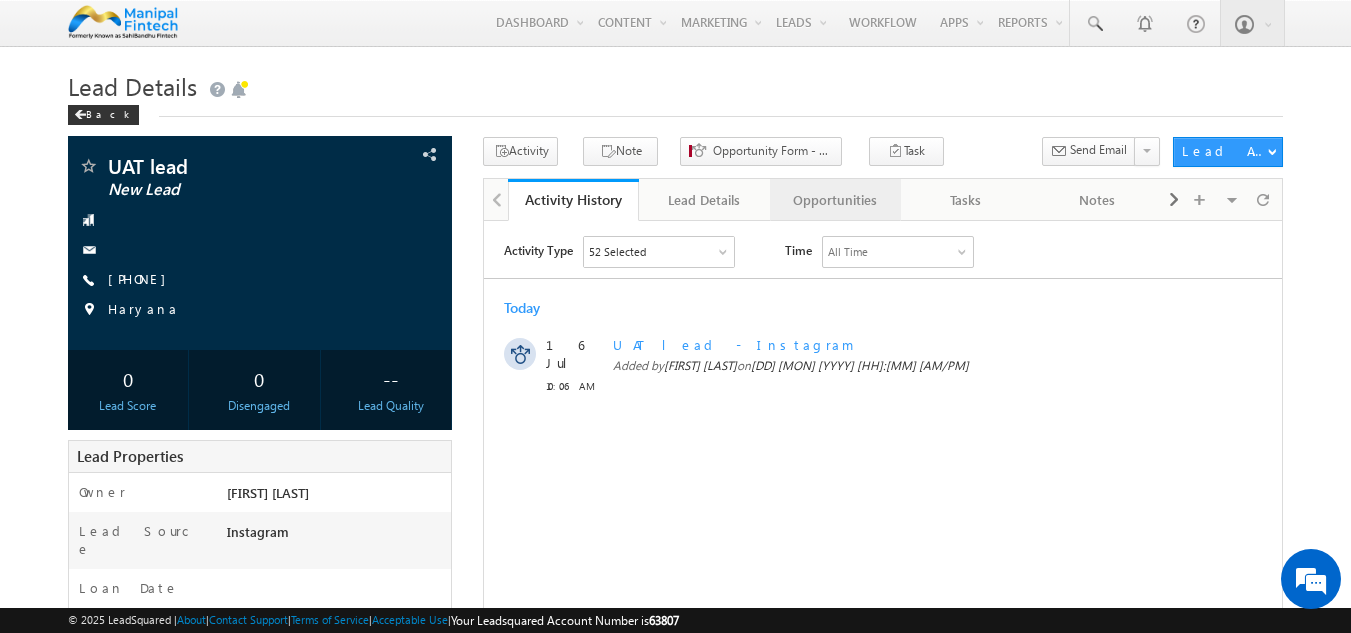 click on "Opportunities" at bounding box center [834, 200] 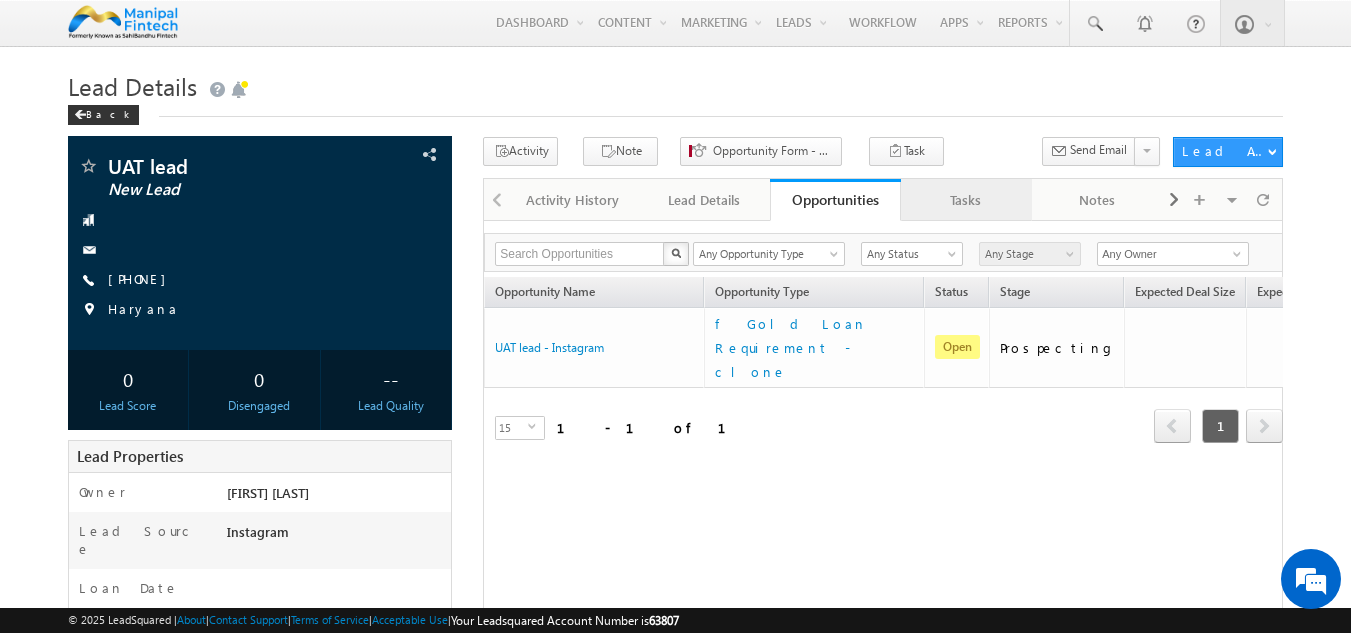 click on "Tasks" at bounding box center [965, 200] 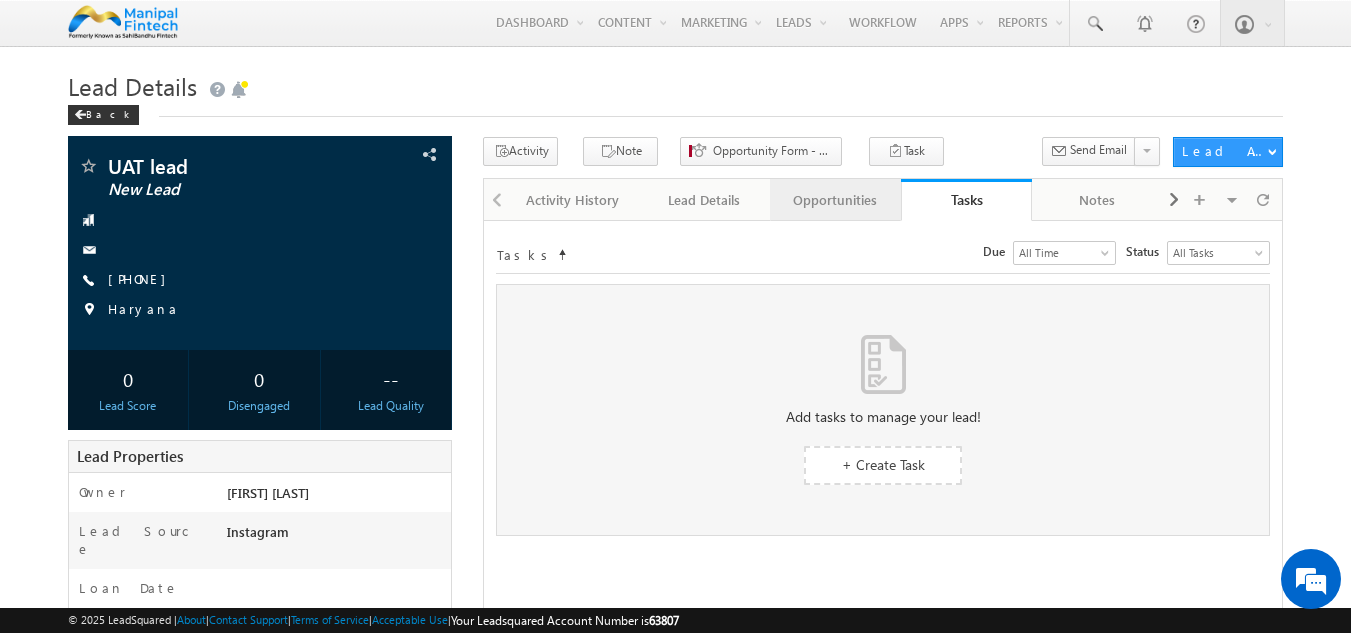 click on "Opportunities" at bounding box center (834, 200) 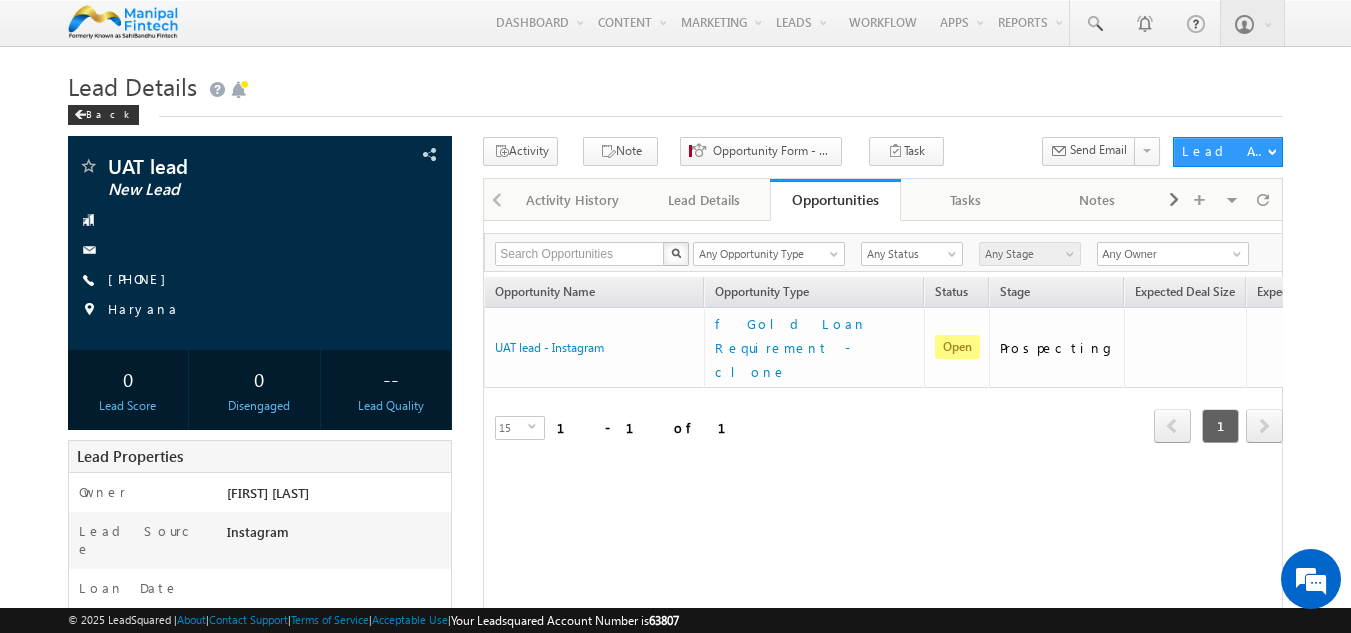 scroll, scrollTop: 0, scrollLeft: 0, axis: both 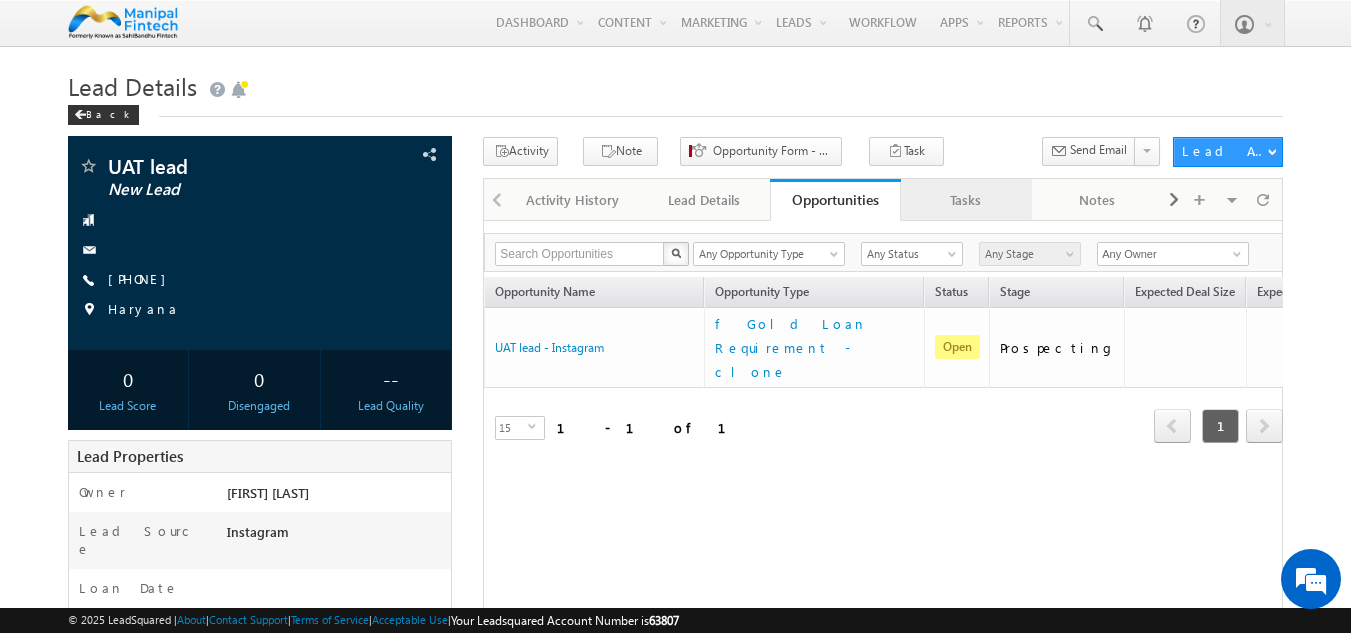 click on "Tasks" at bounding box center [965, 200] 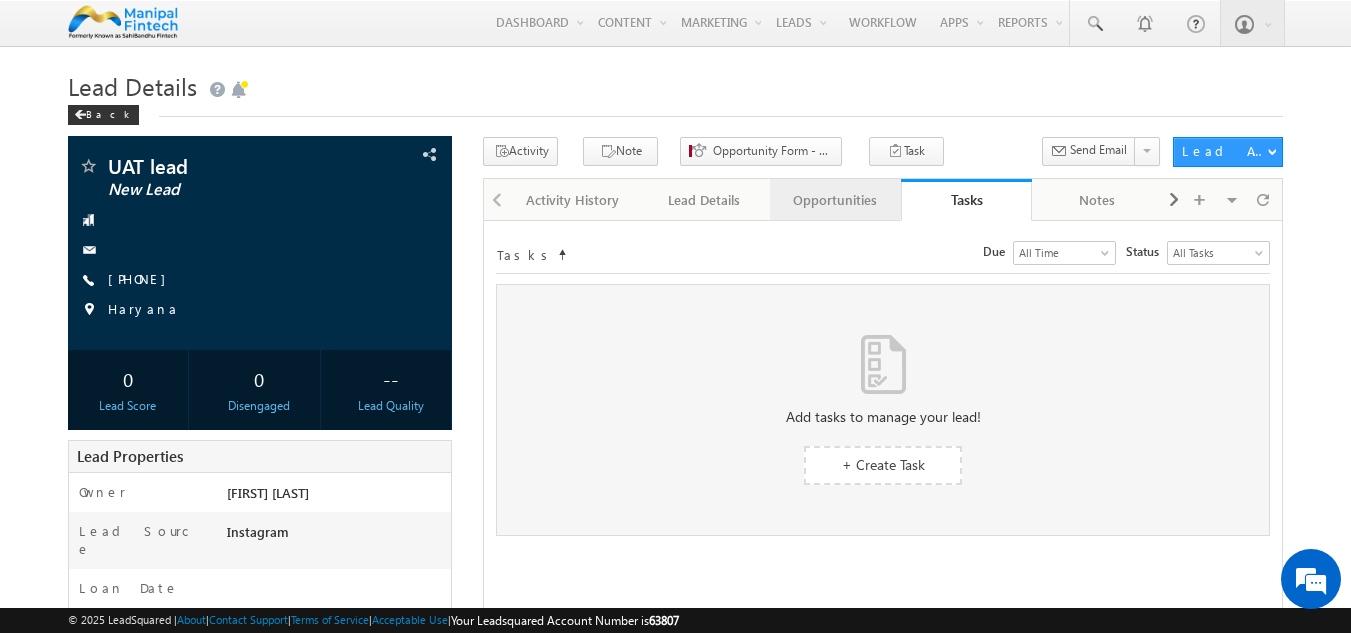 click on "Opportunities" at bounding box center (834, 200) 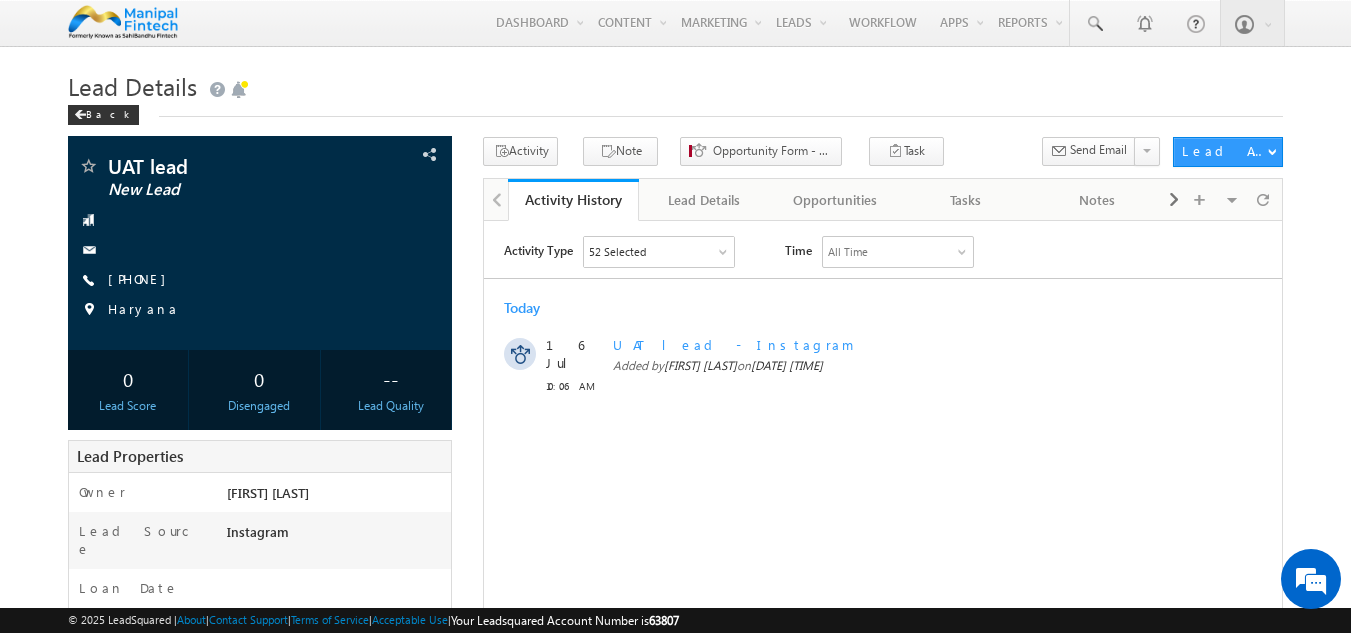 scroll, scrollTop: 0, scrollLeft: 0, axis: both 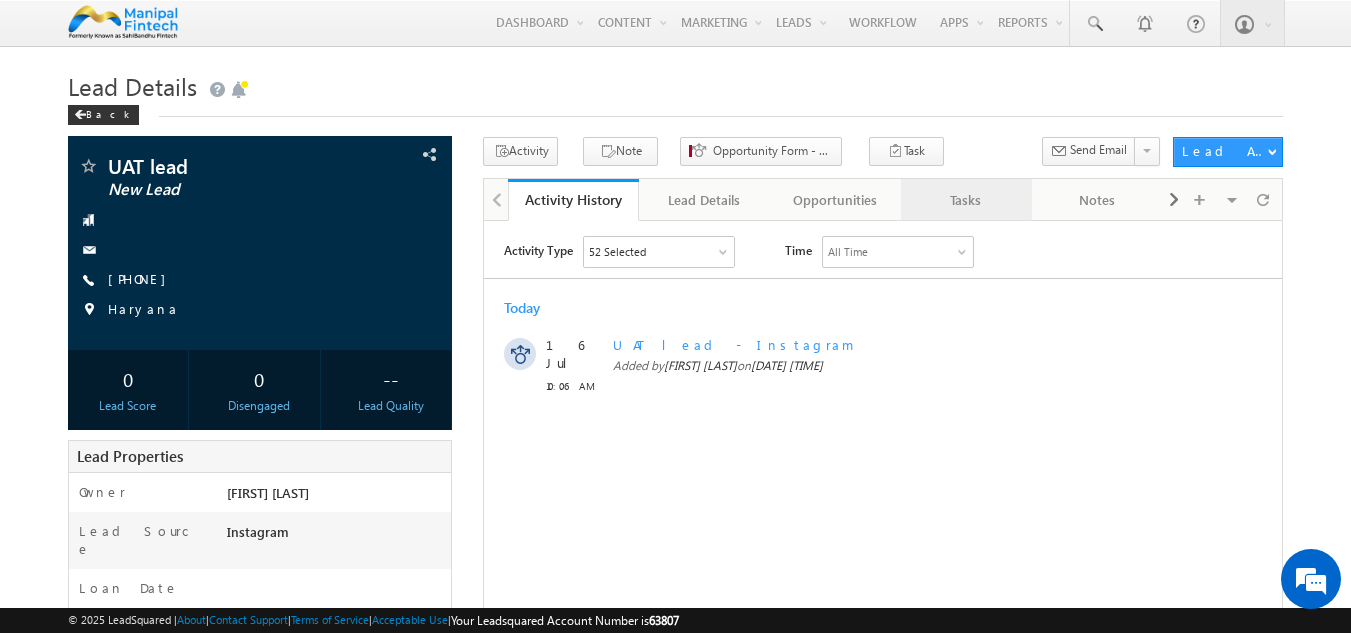 click on "Tasks" at bounding box center [965, 200] 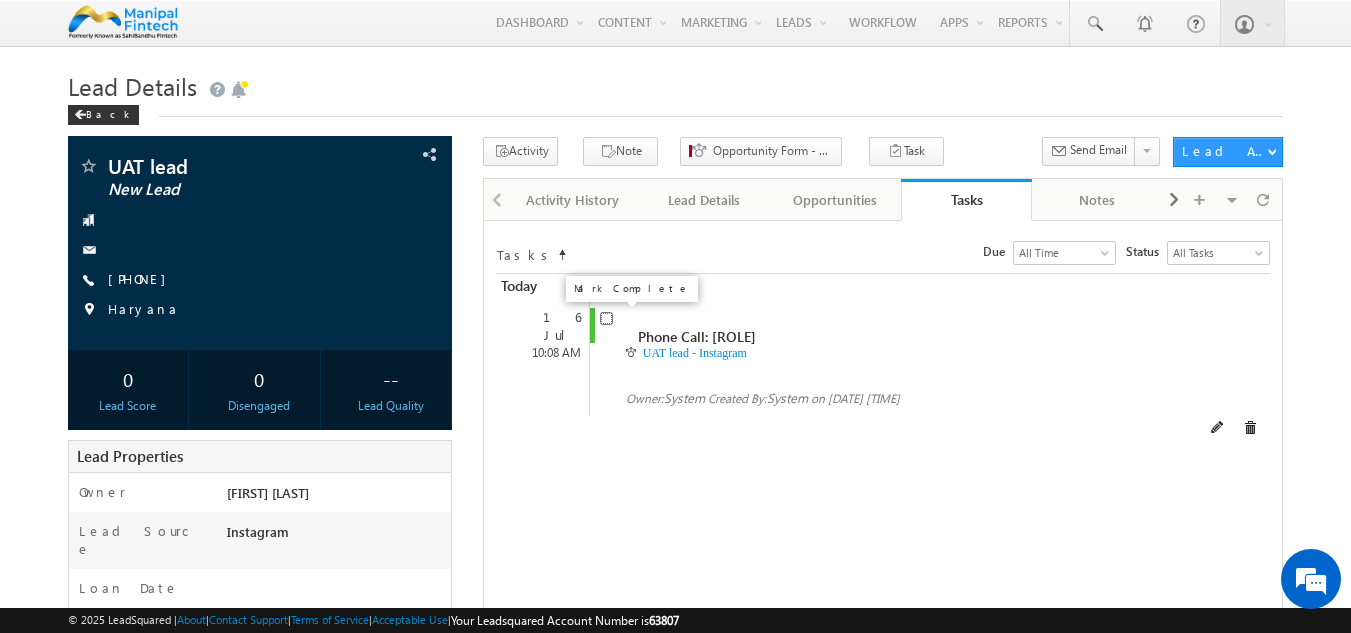 click at bounding box center (606, 318) 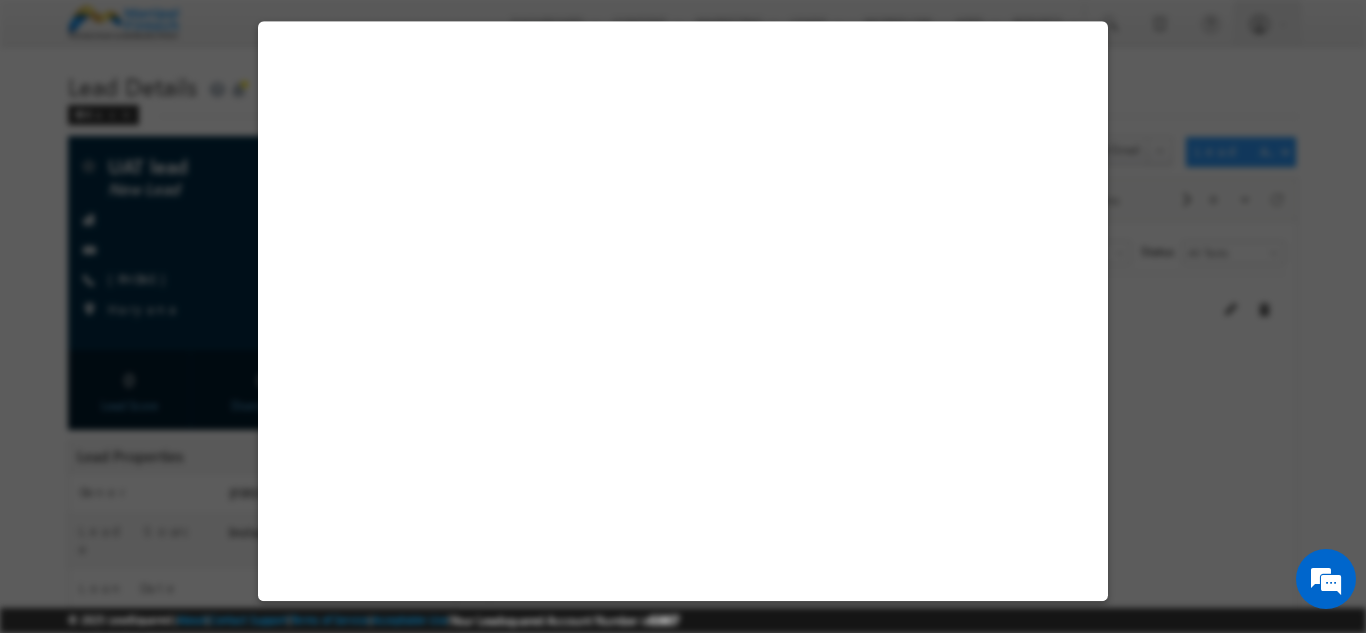 select on "Male" 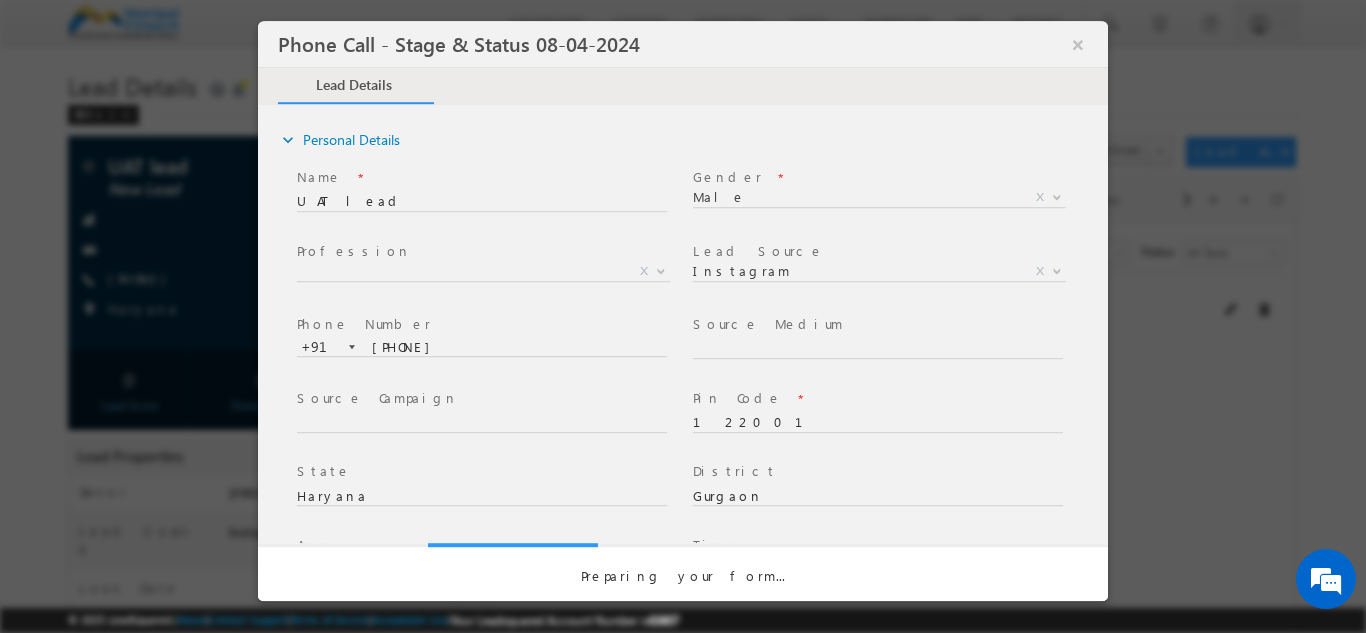 select on "Open" 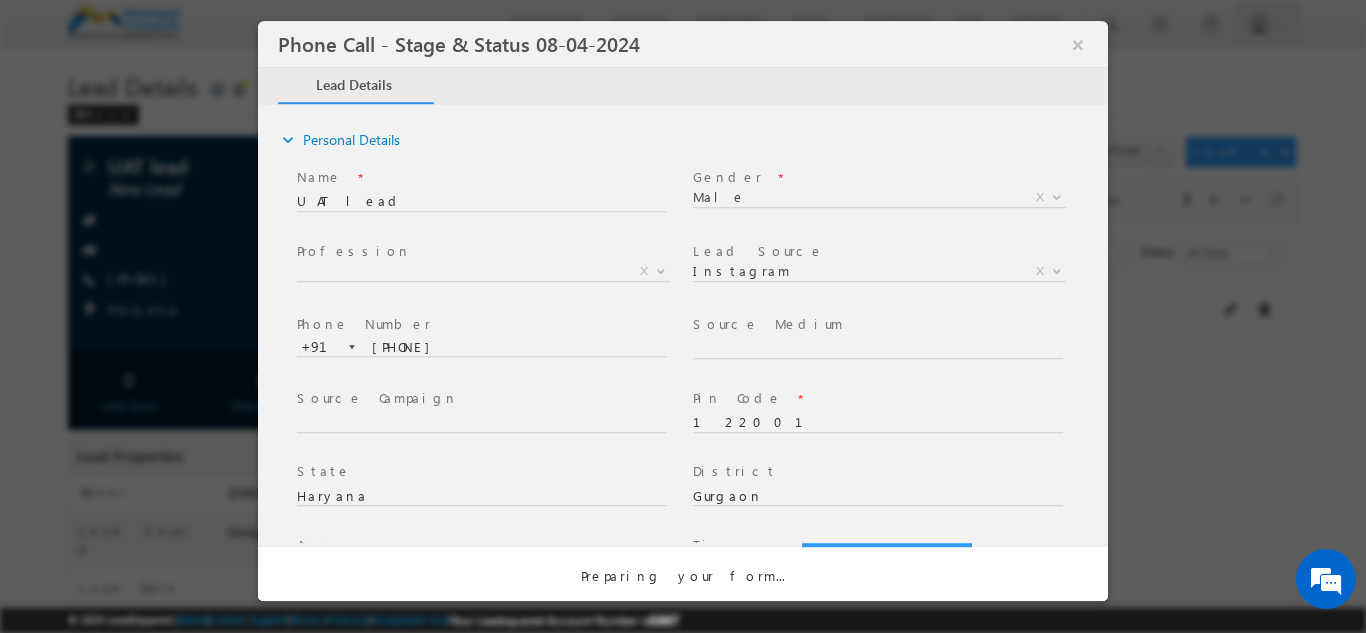scroll, scrollTop: 0, scrollLeft: 0, axis: both 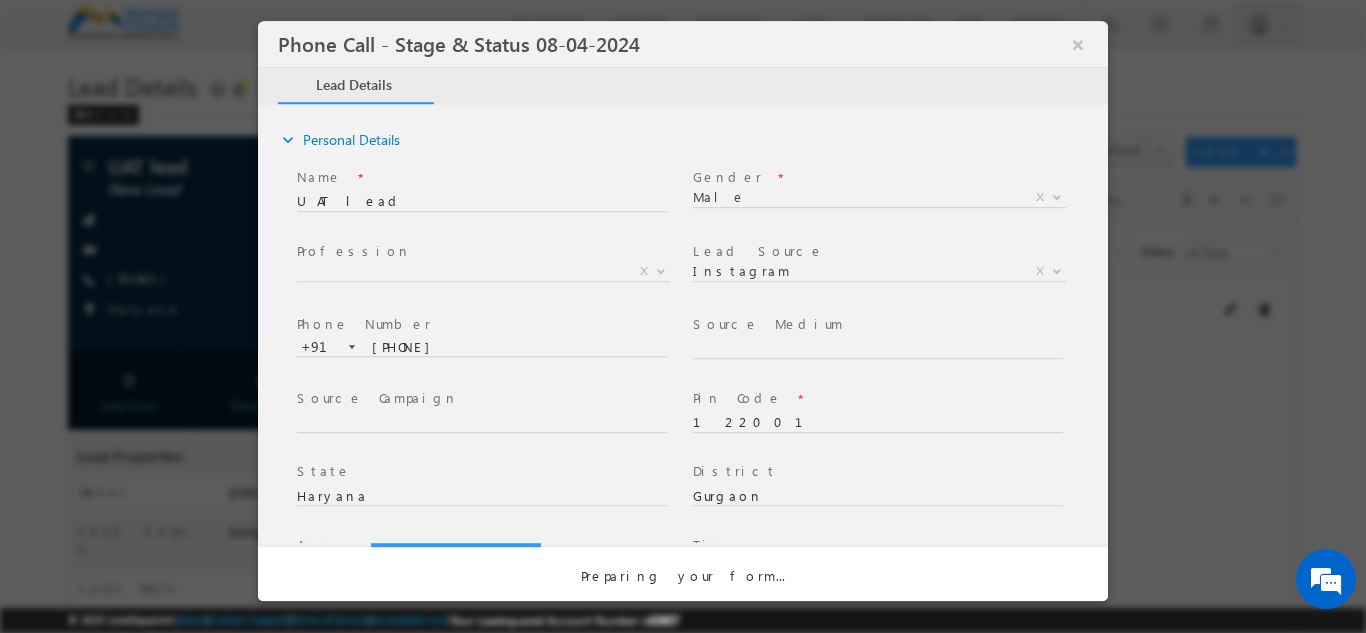 select on "Fresh Lead" 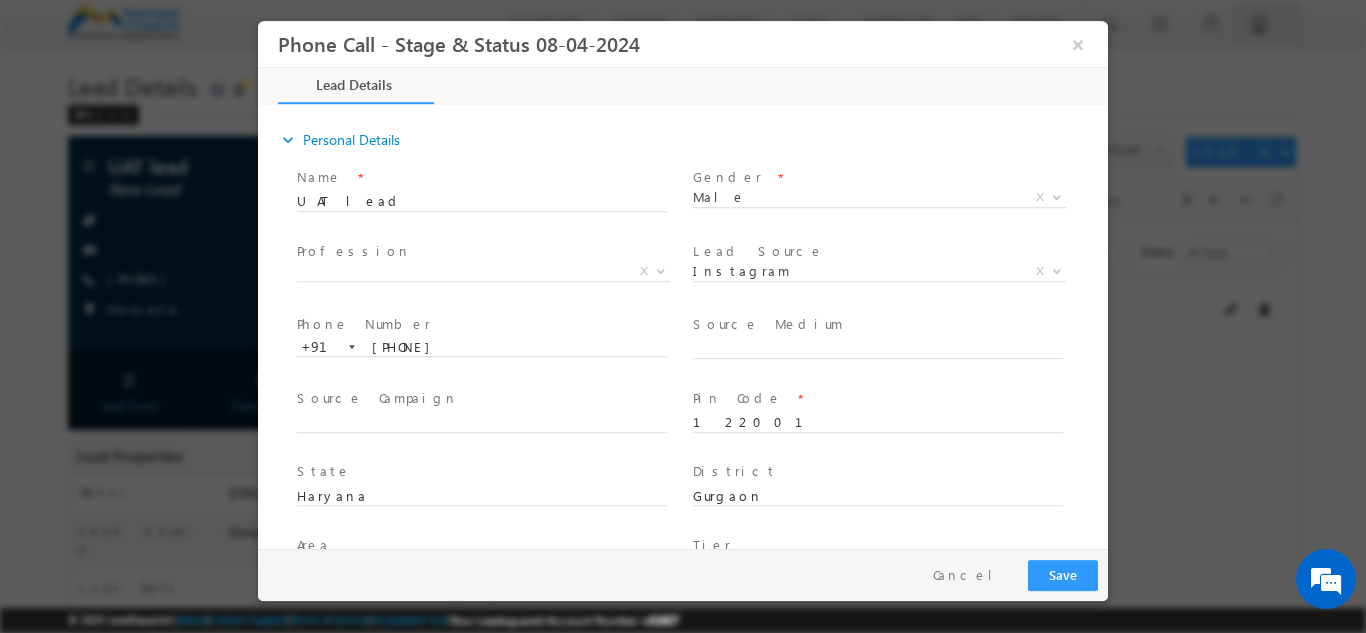 type on "07/16/25 10:07 AM" 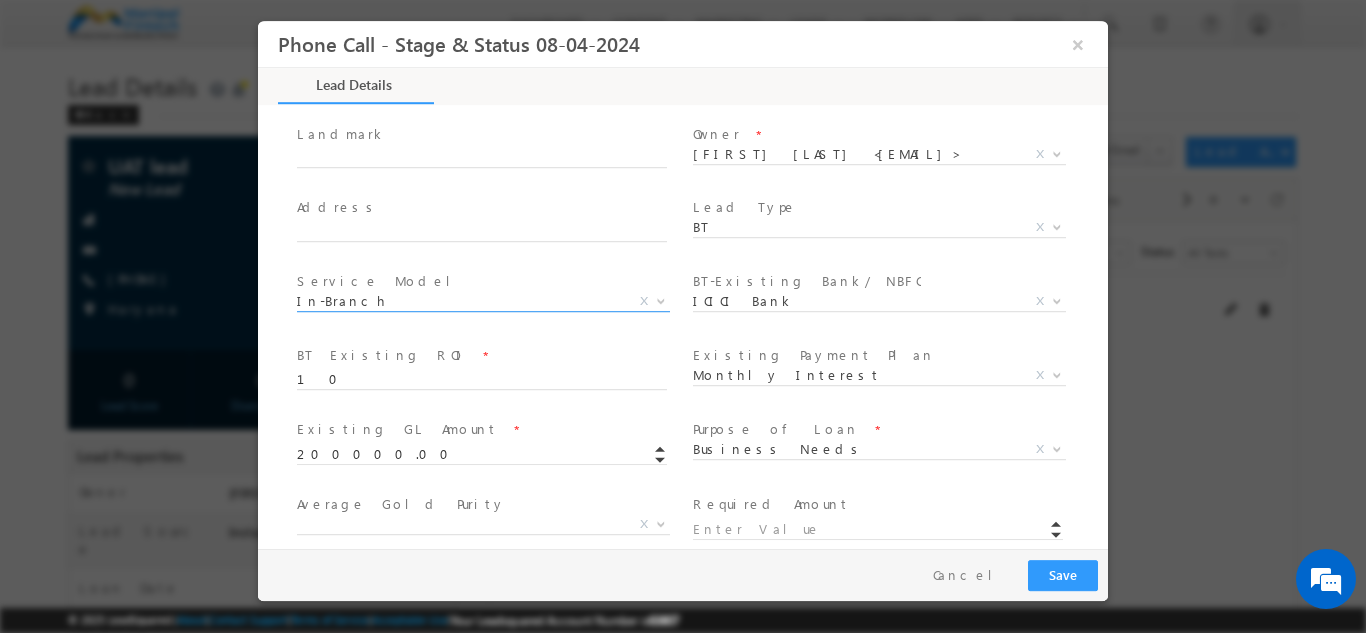 scroll, scrollTop: 1095, scrollLeft: 0, axis: vertical 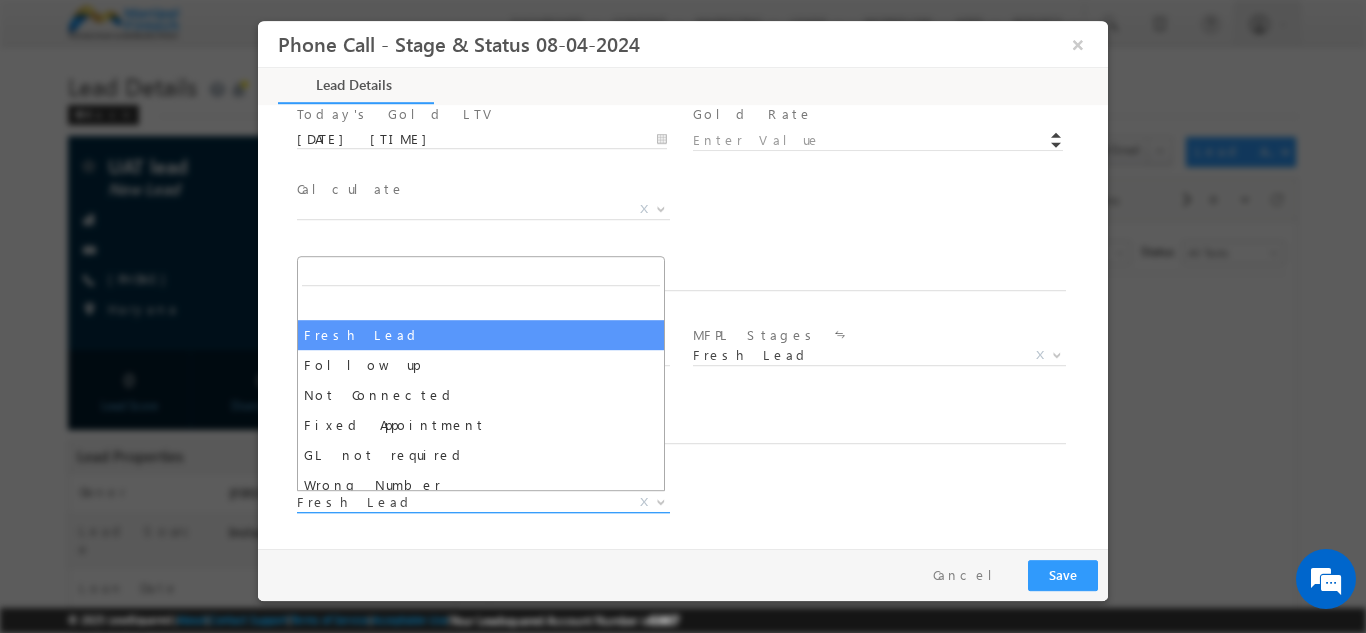 click on "Fresh Lead" at bounding box center [459, 501] 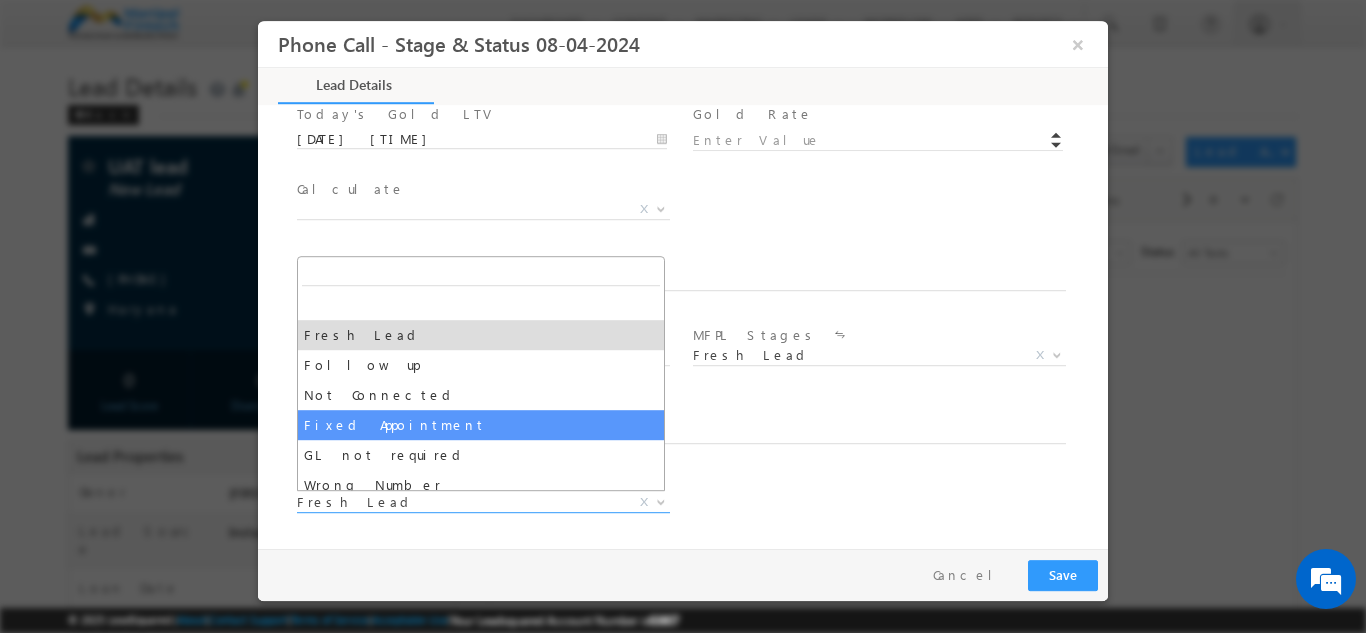 select on "Fixed Appointment" 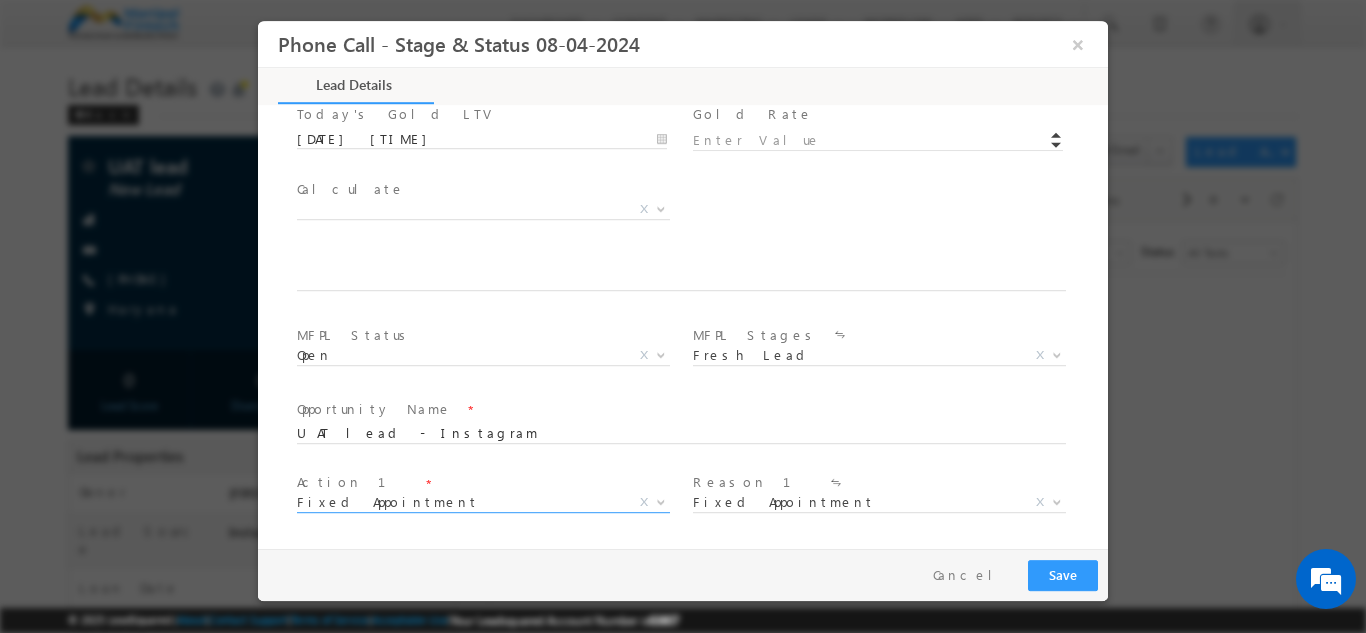 scroll, scrollTop: 1243, scrollLeft: 0, axis: vertical 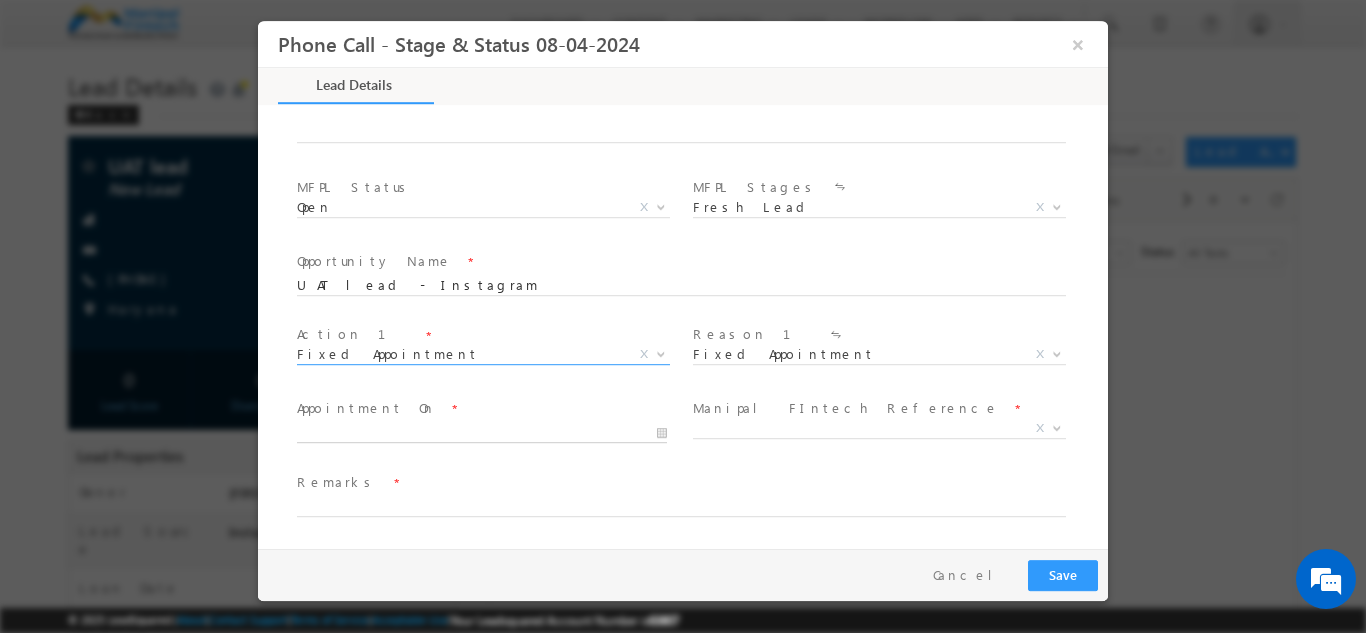 type on "07/16/25 10:08 AM" 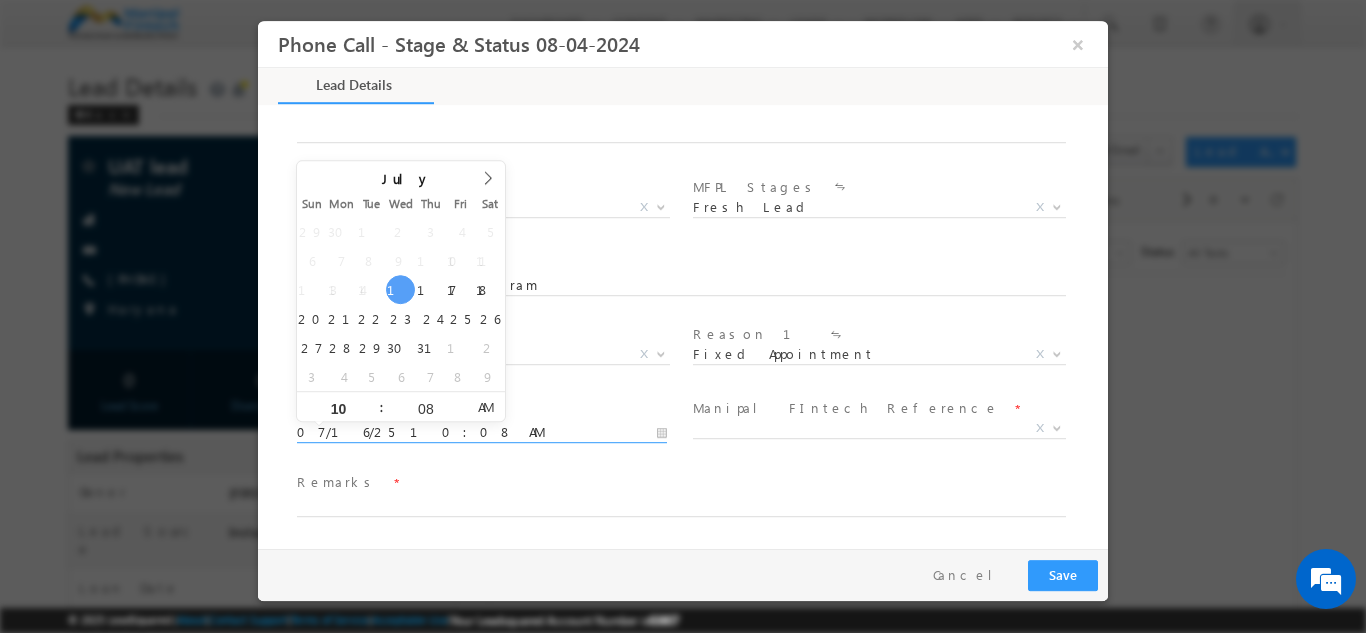 click on "07/16/25 10:08 AM" at bounding box center [482, 432] 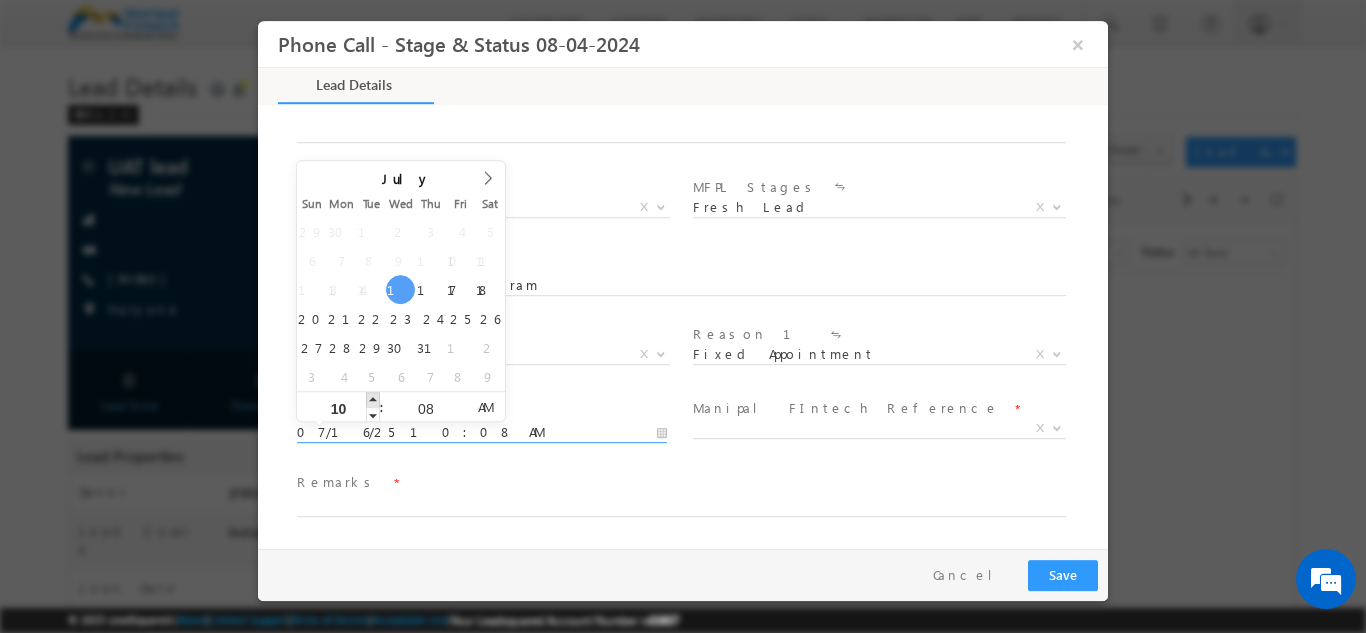 type on "07/16/25 11:08 AM" 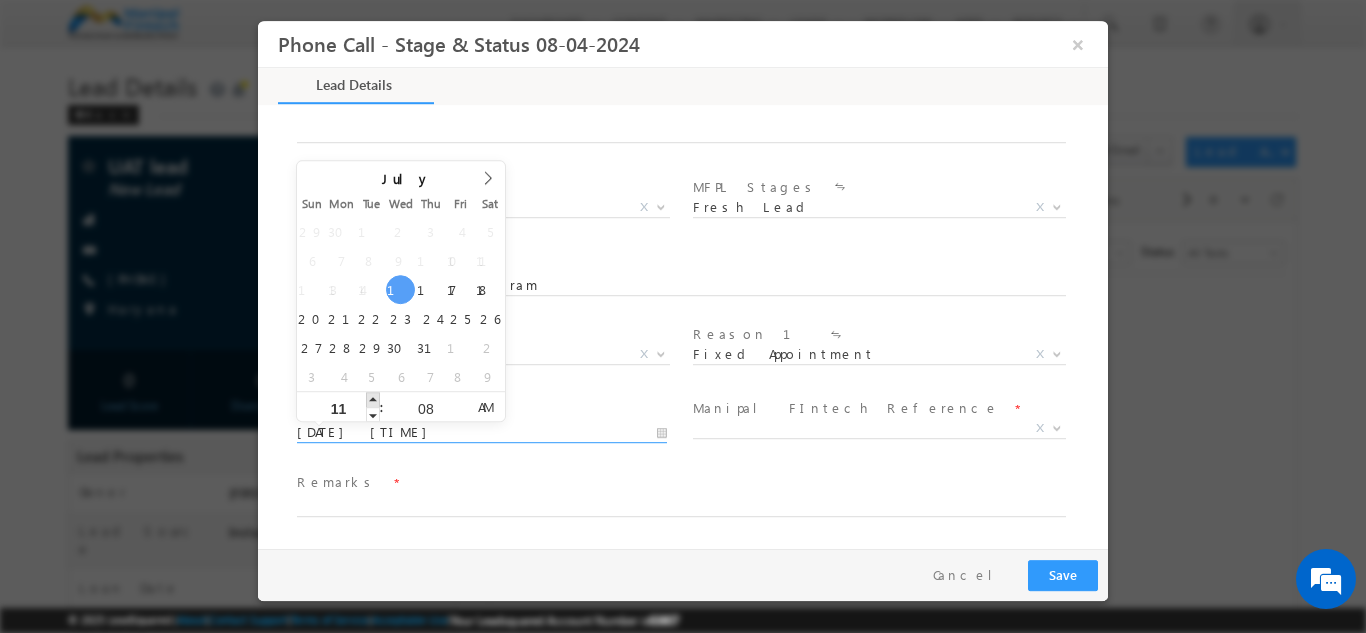 click at bounding box center [373, 398] 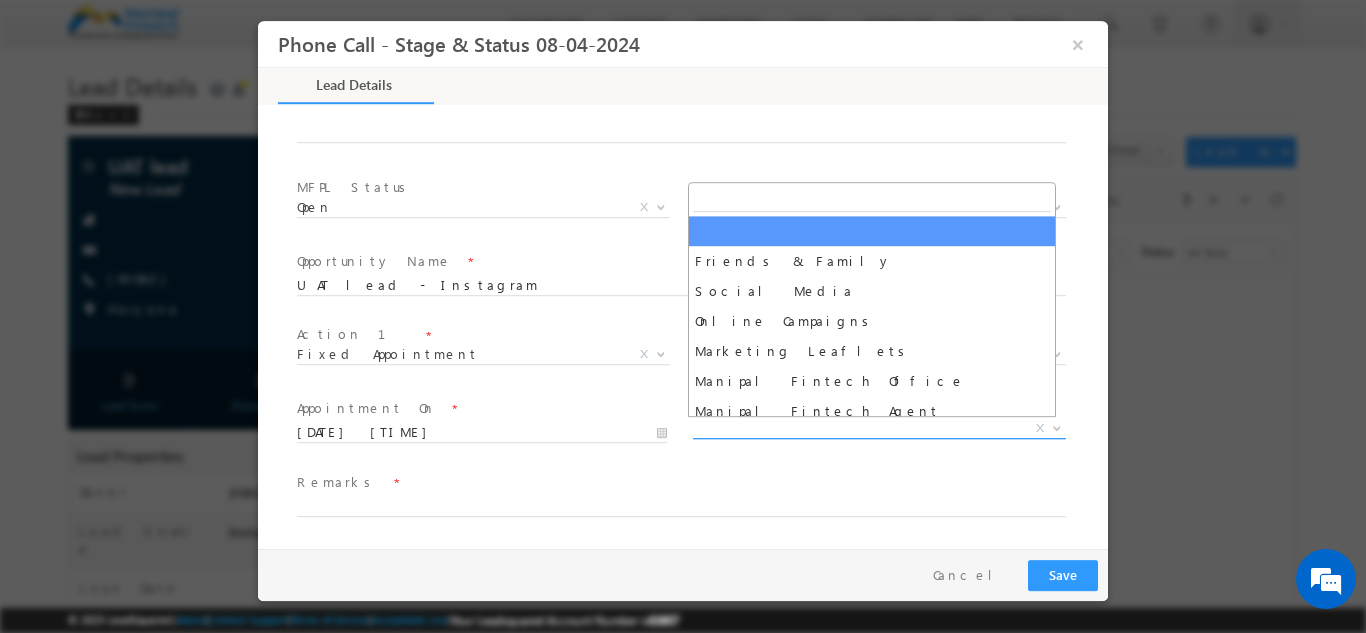 click on "X" at bounding box center [879, 428] 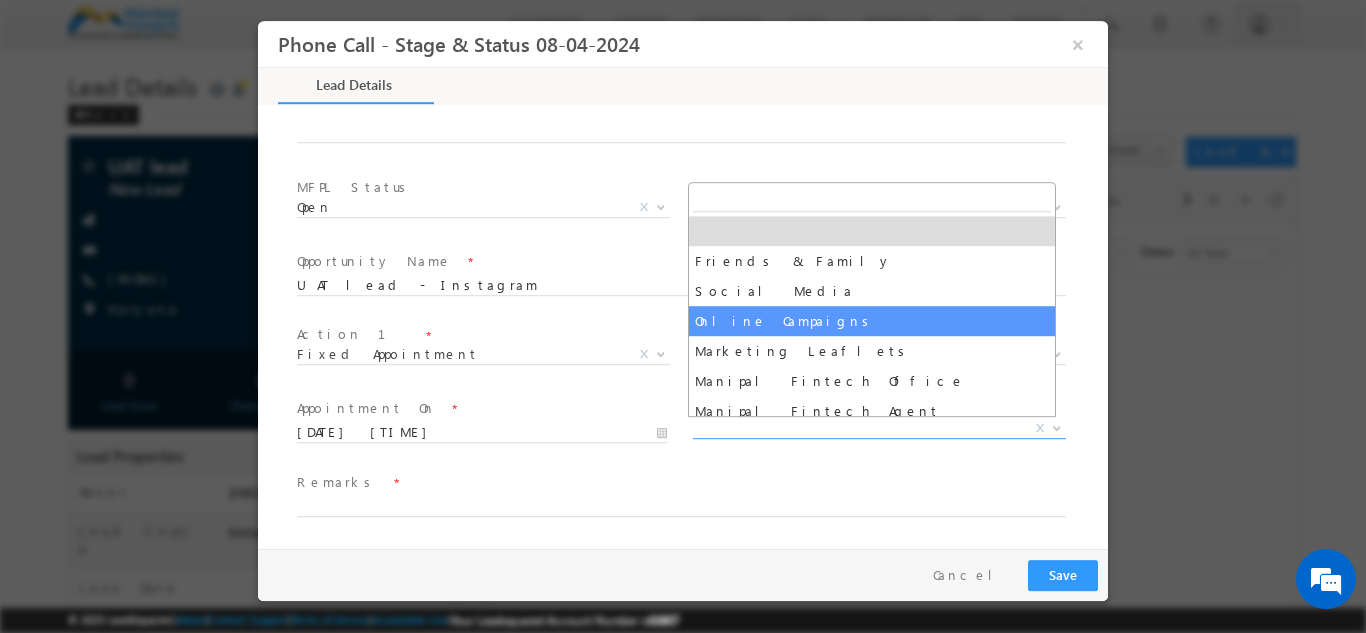 select on "Online Campaigns" 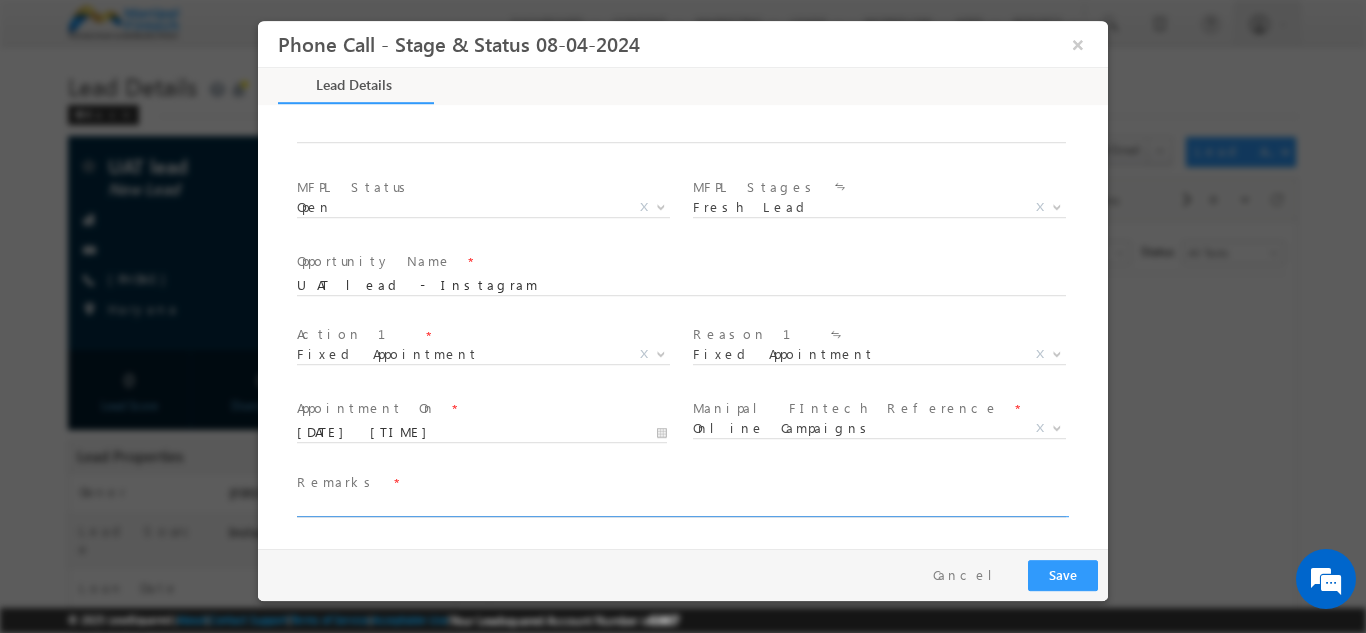 click at bounding box center (681, 506) 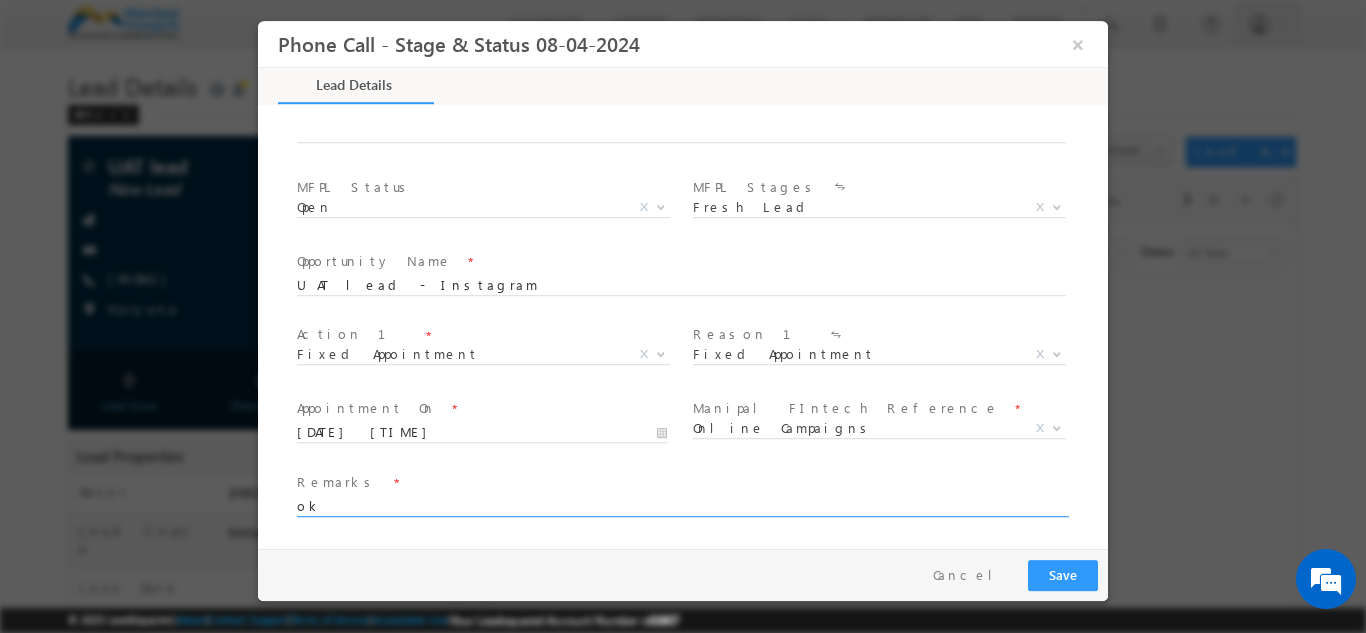type on "ok" 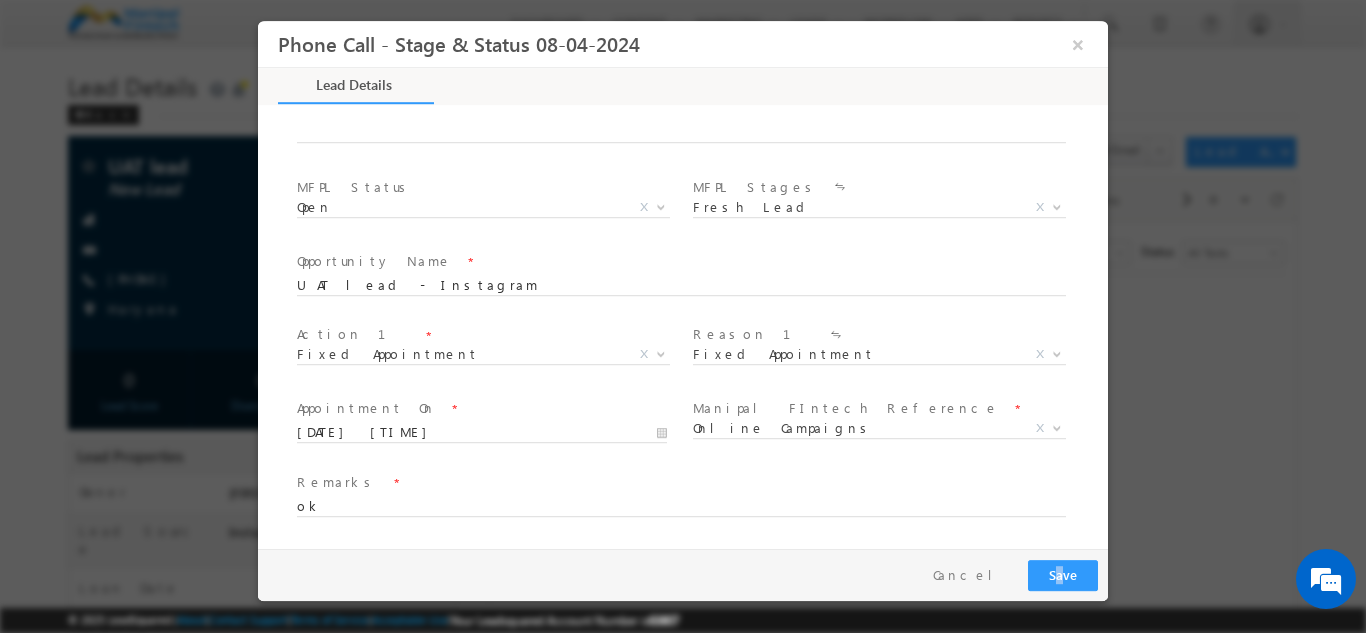click on "Pay & Save
Save
Cancel" at bounding box center [688, 574] 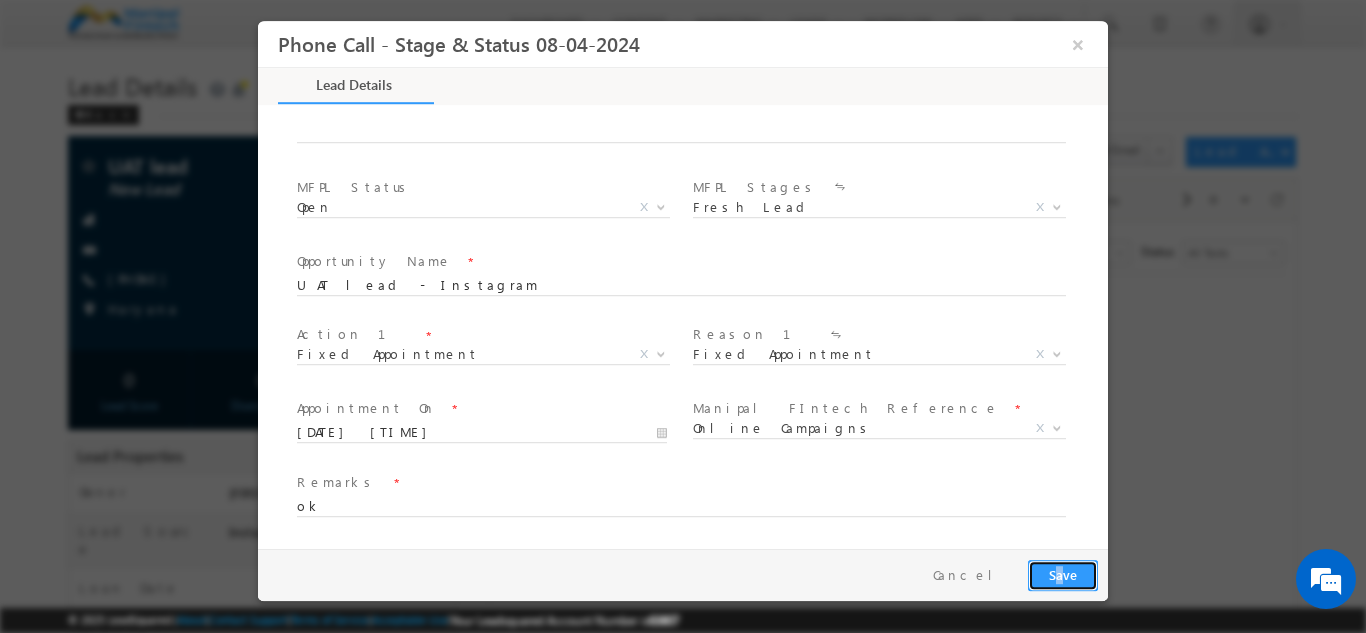 click on "Save" at bounding box center (1063, 574) 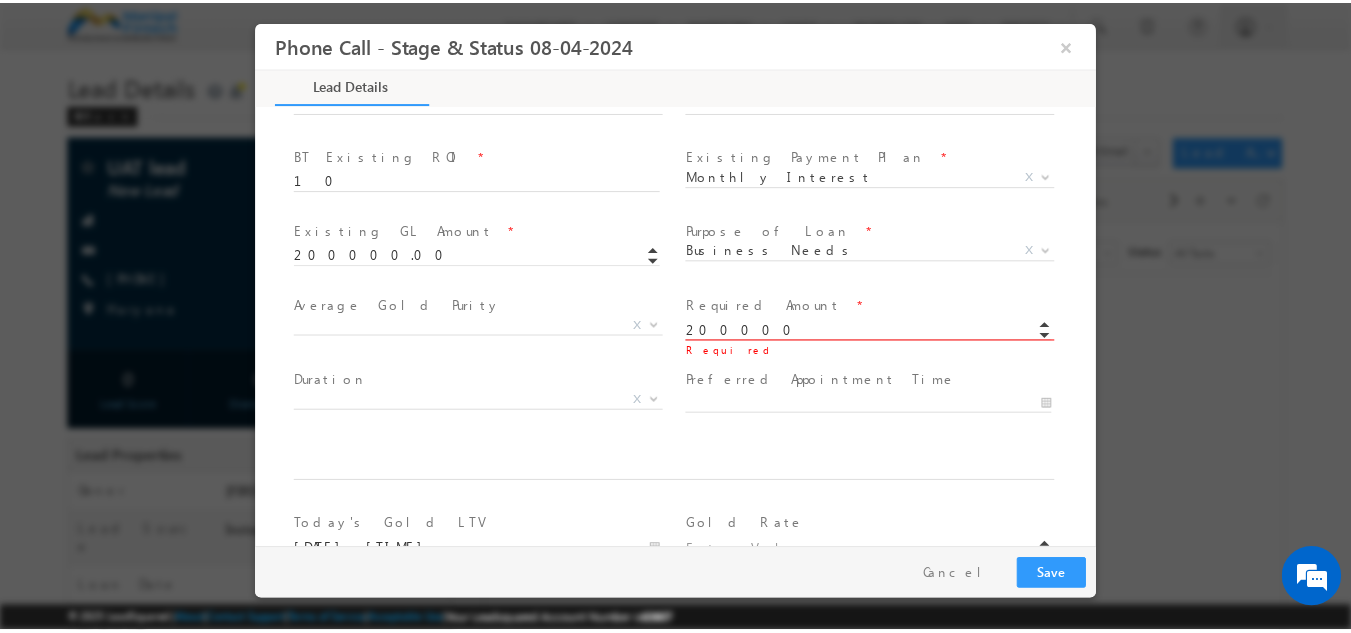 scroll, scrollTop: 1243, scrollLeft: 0, axis: vertical 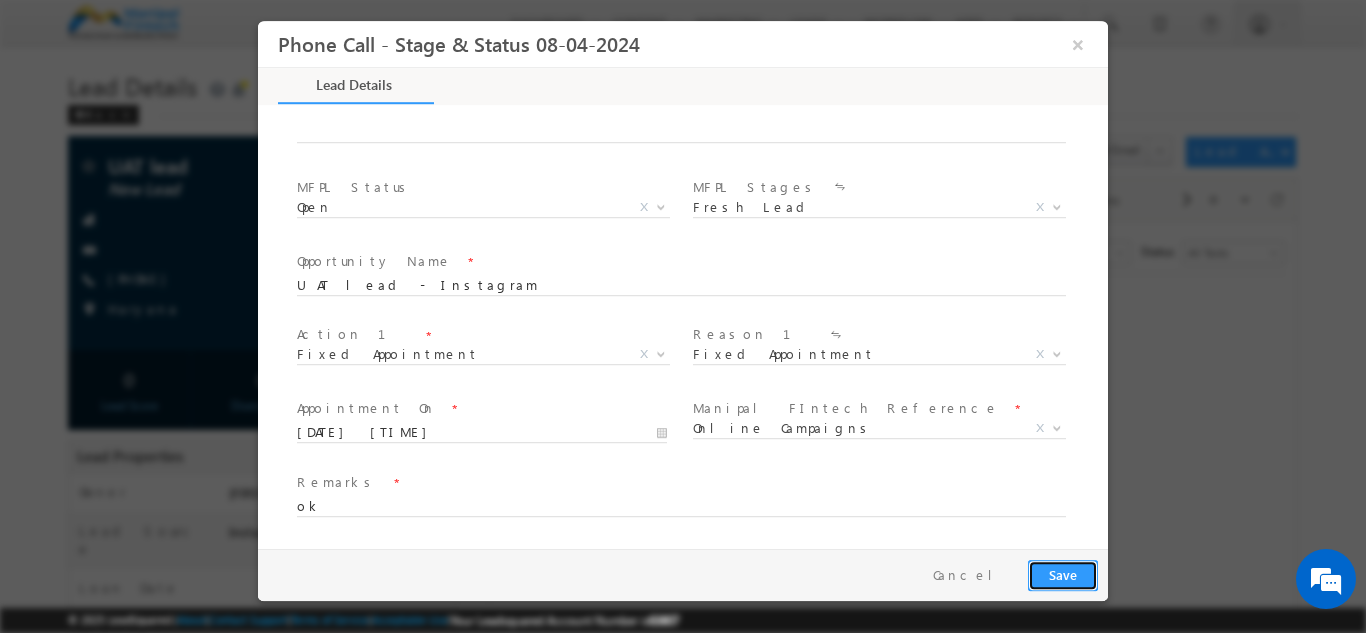 type on "200000.00" 